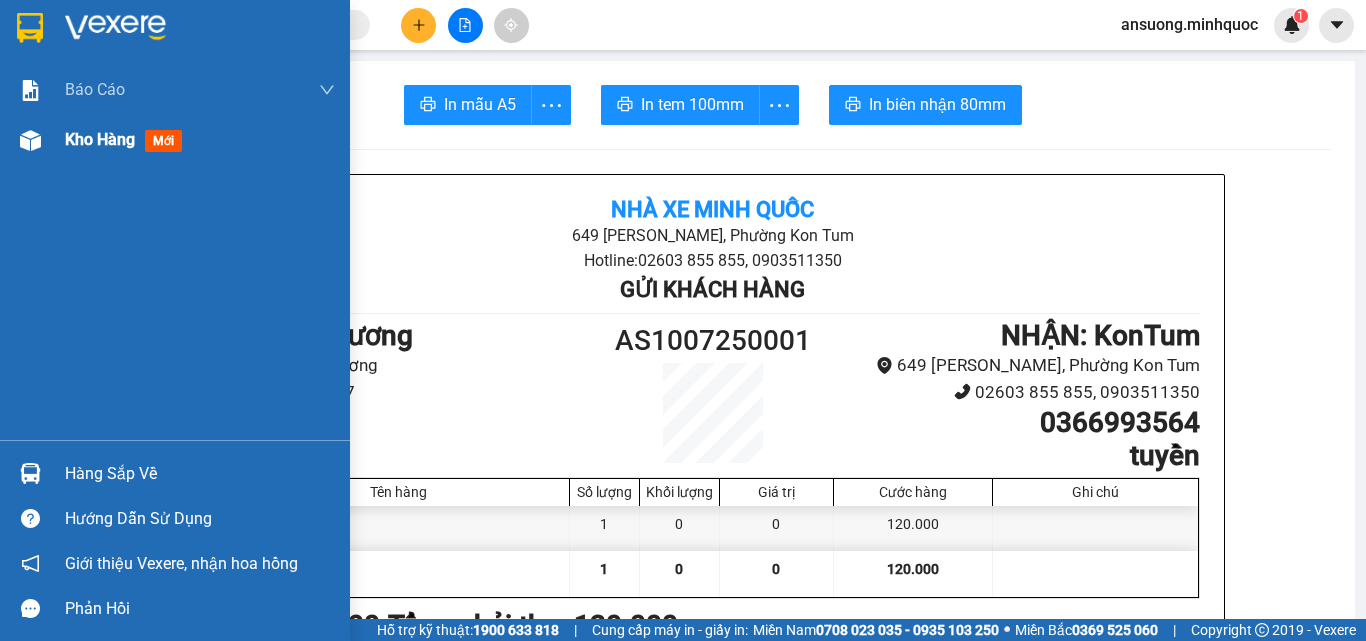 scroll, scrollTop: 0, scrollLeft: 0, axis: both 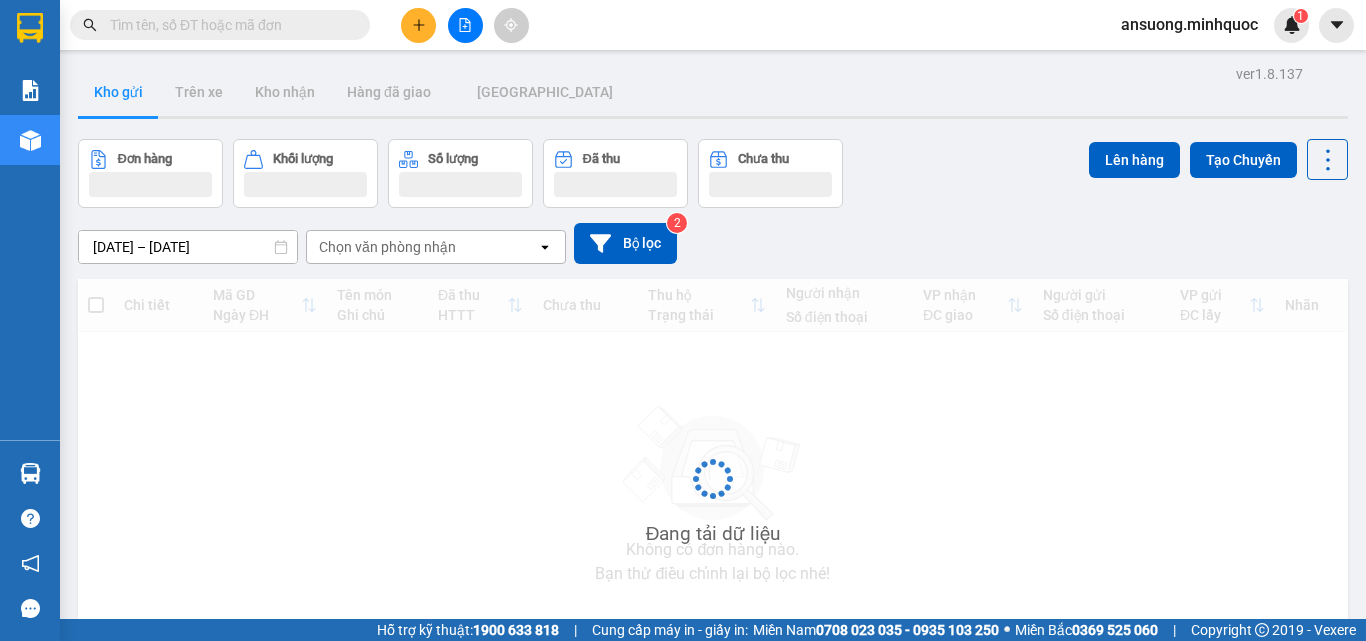 click 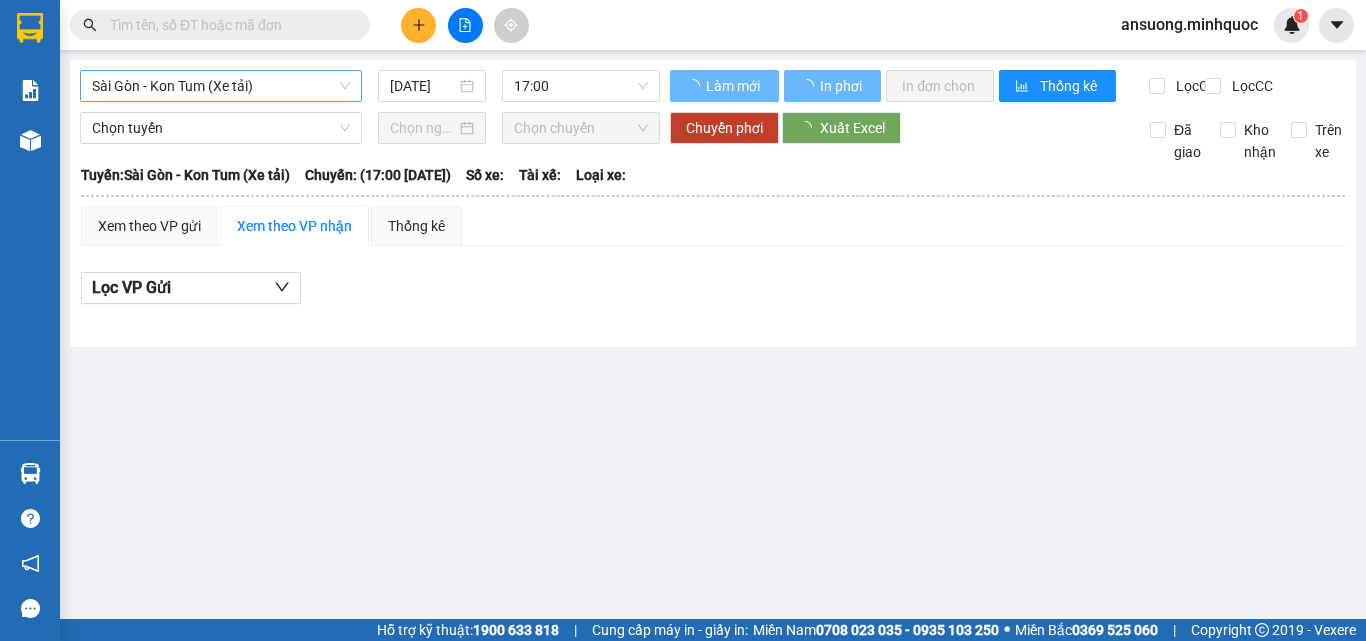 click on "Sài Gòn - Kon Tum (Xe tải)" at bounding box center [221, 86] 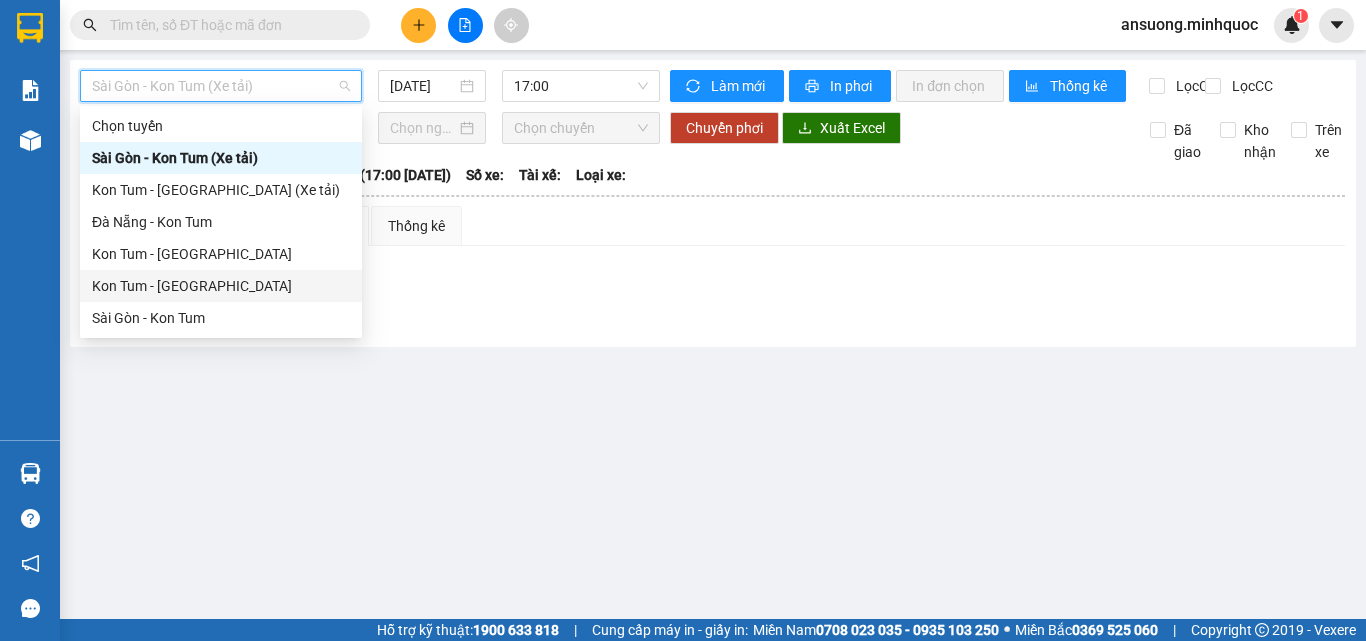 drag, startPoint x: 137, startPoint y: 288, endPoint x: 512, endPoint y: 76, distance: 430.7772 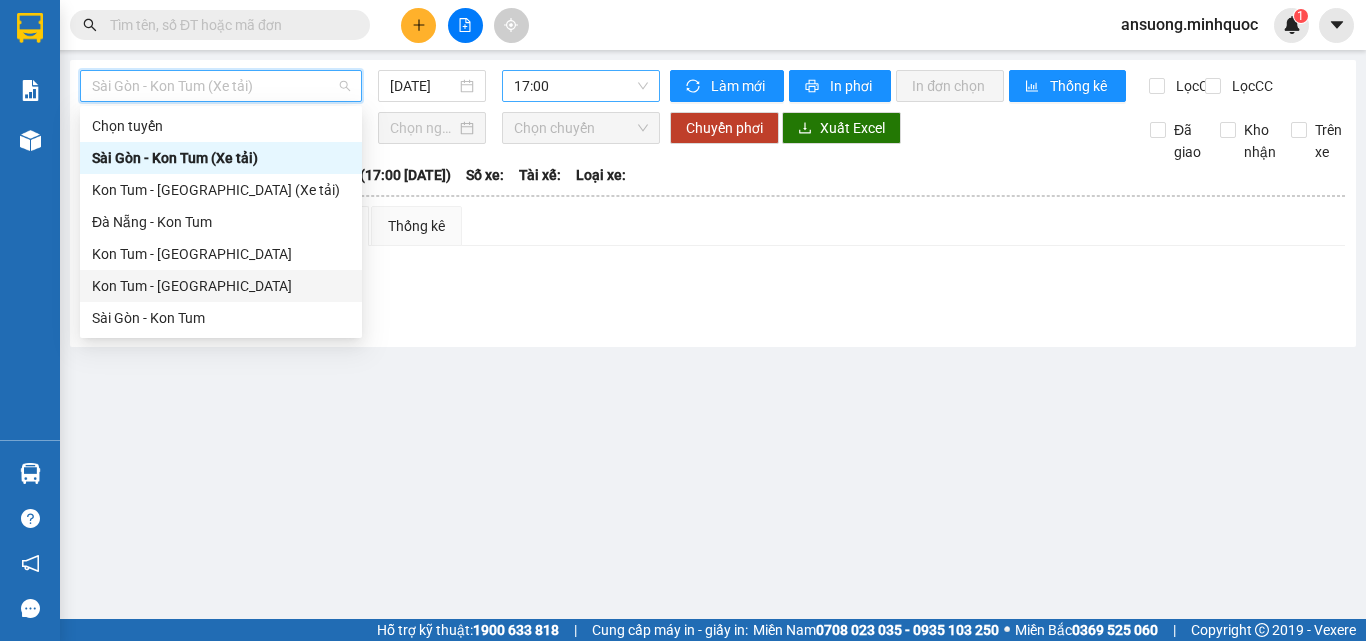 click on "Kon Tum - [GEOGRAPHIC_DATA]" at bounding box center (221, 286) 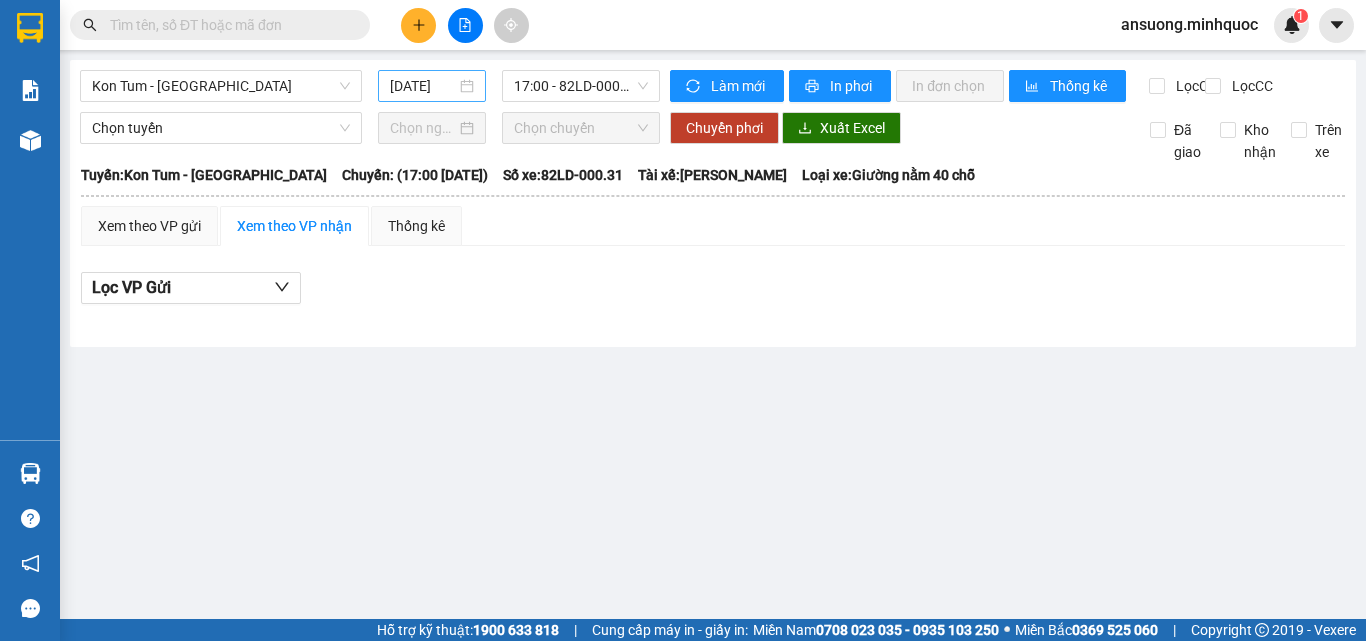 drag, startPoint x: 388, startPoint y: 107, endPoint x: 399, endPoint y: 93, distance: 17.804493 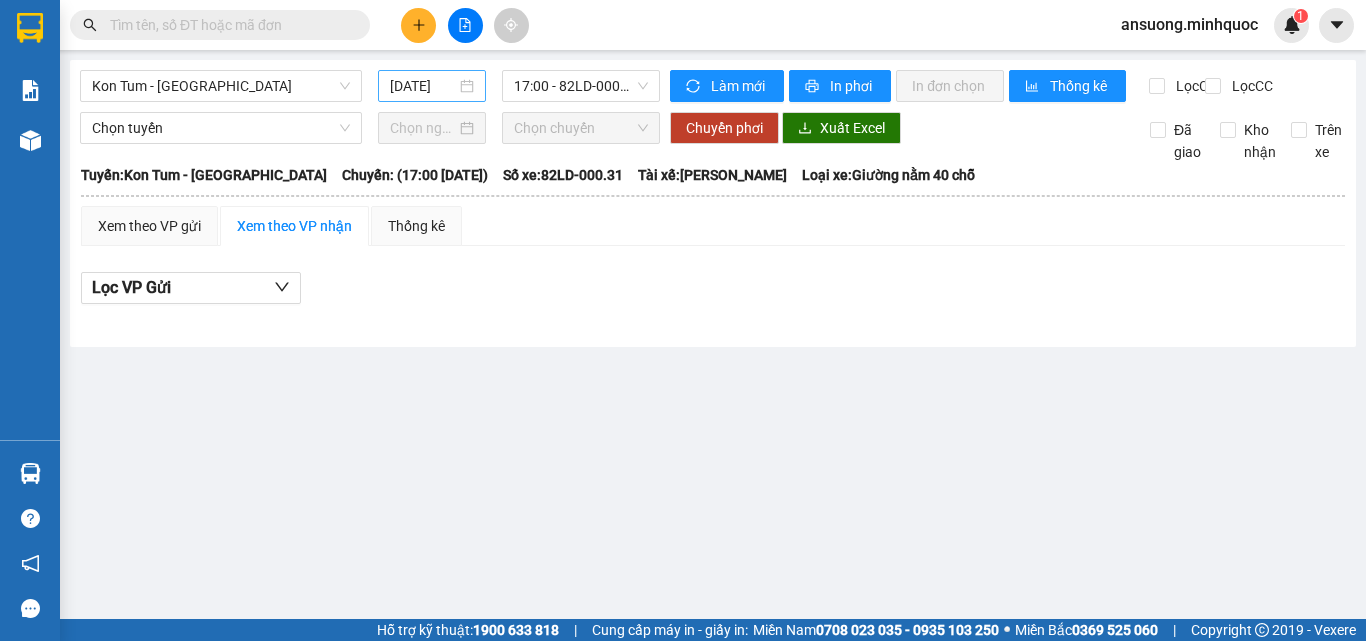 click on "Kon Tum - [GEOGRAPHIC_DATA] [DATE] 17:00     - 82LD-000.31" at bounding box center [370, 86] 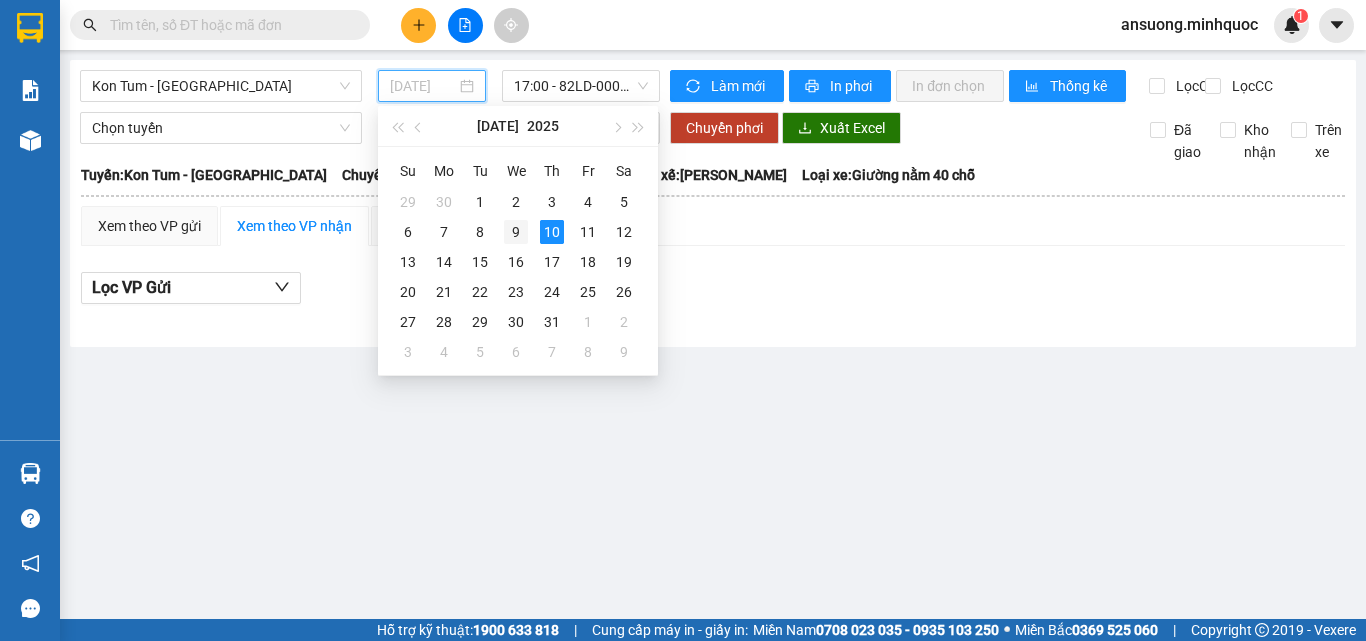 click on "9" at bounding box center [516, 232] 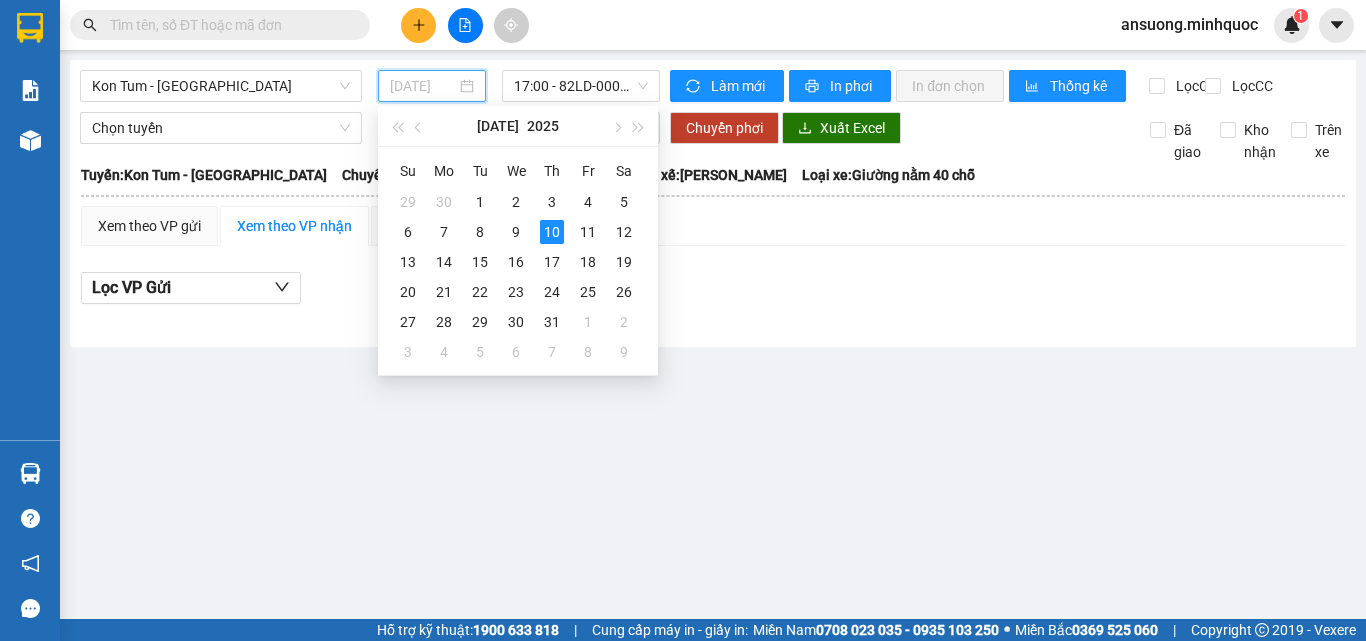 type on "[DATE]" 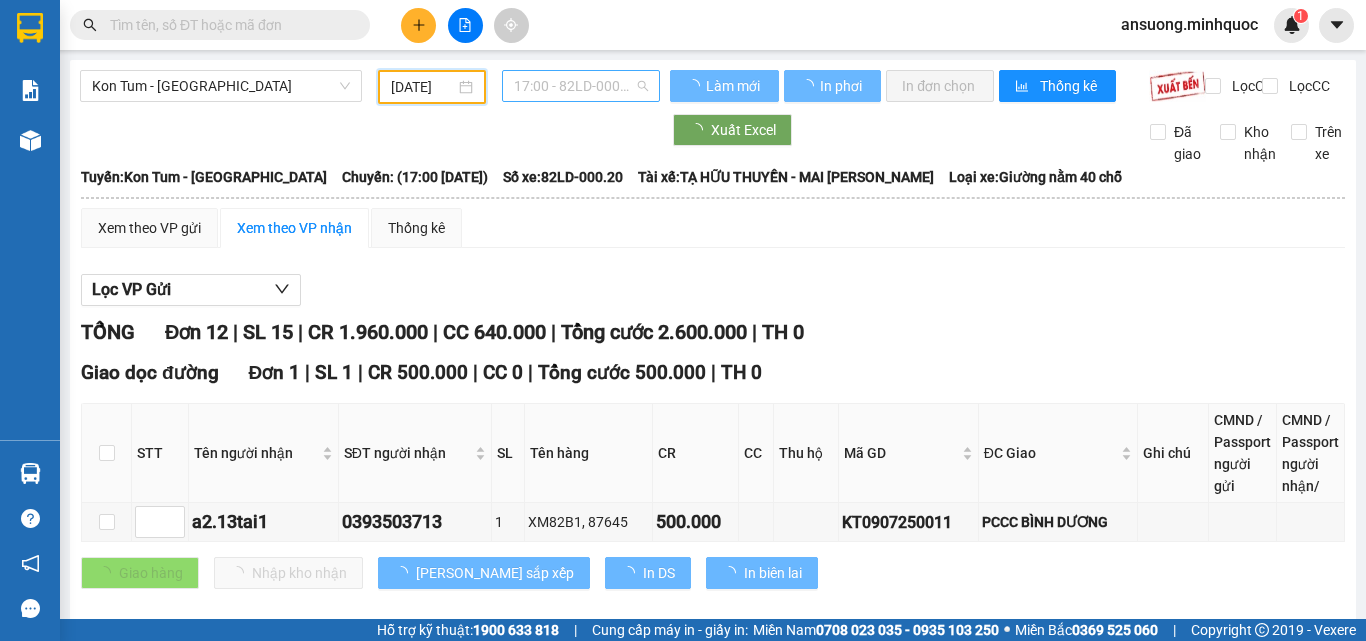 click on "17:00     - 82LD-000.20" at bounding box center (581, 86) 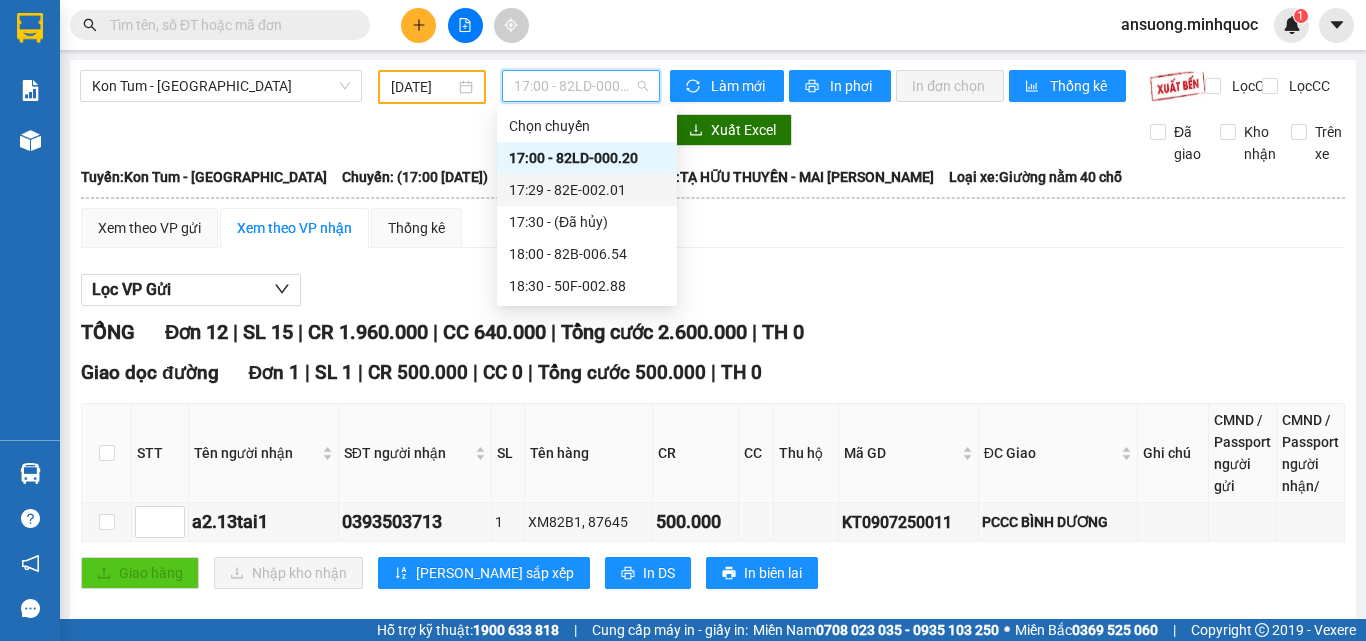 click on "17:29     - 82E-002.01" at bounding box center (587, 190) 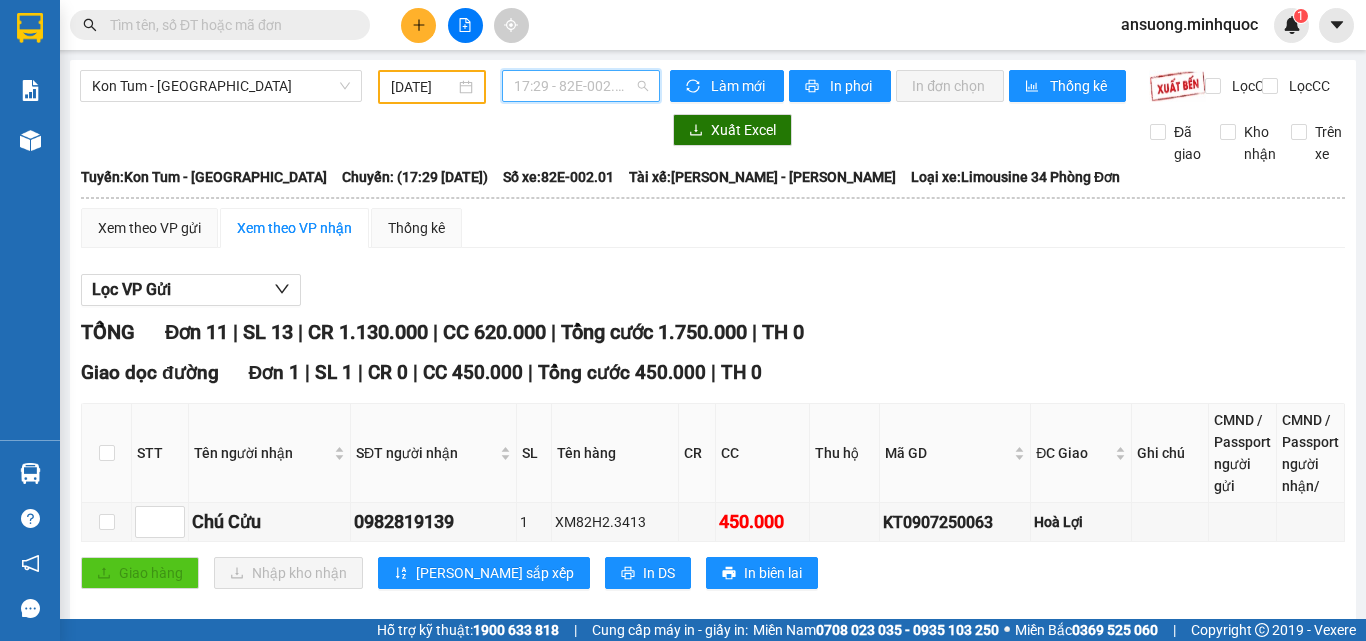 click on "17:29     - 82E-002.01" at bounding box center [581, 86] 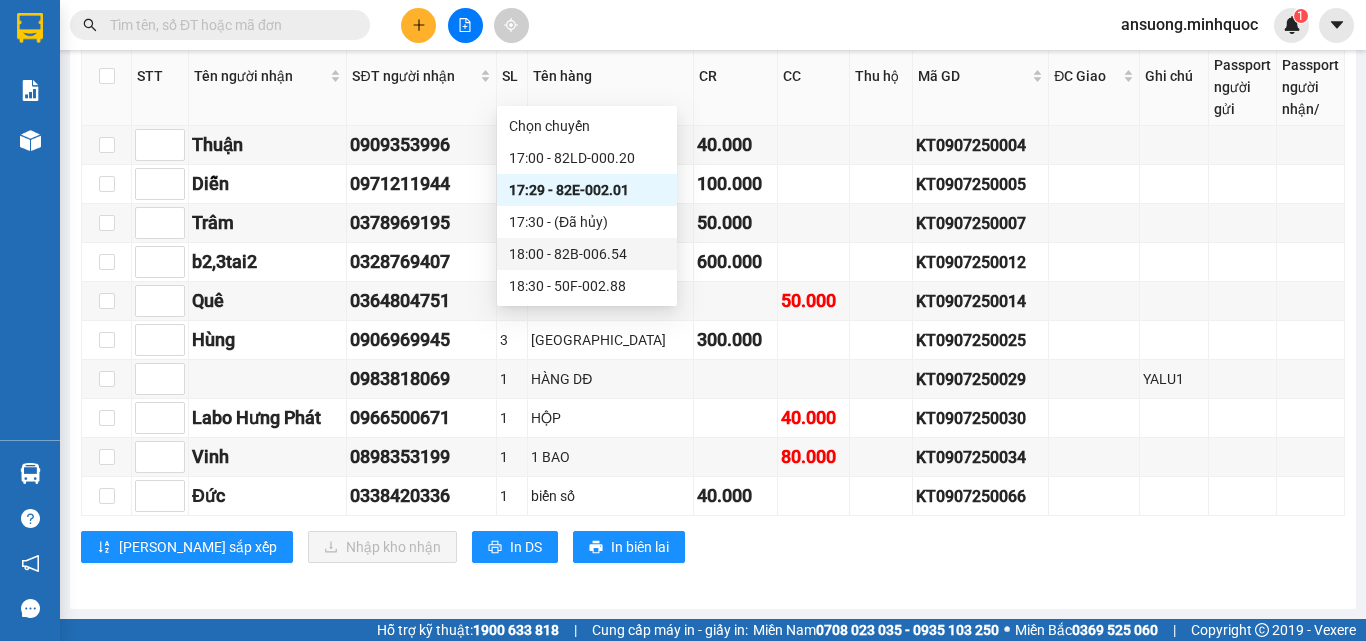 scroll, scrollTop: 648, scrollLeft: 0, axis: vertical 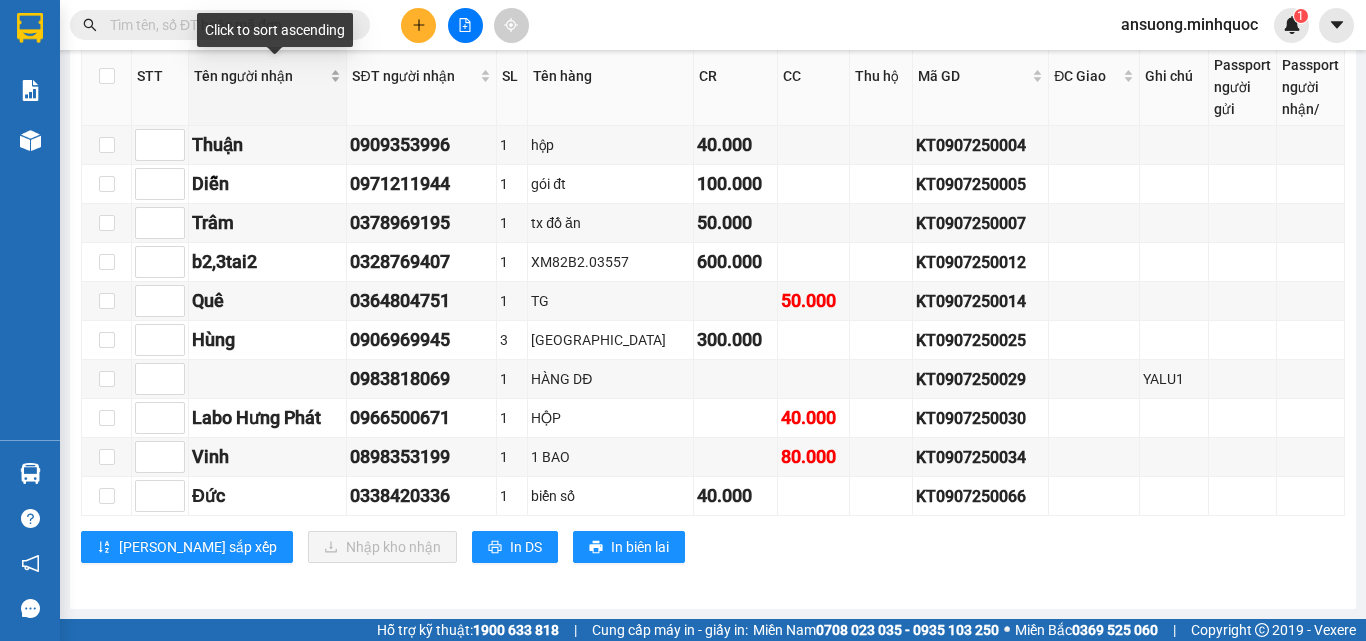 click on "Tên người nhận" at bounding box center [267, 76] 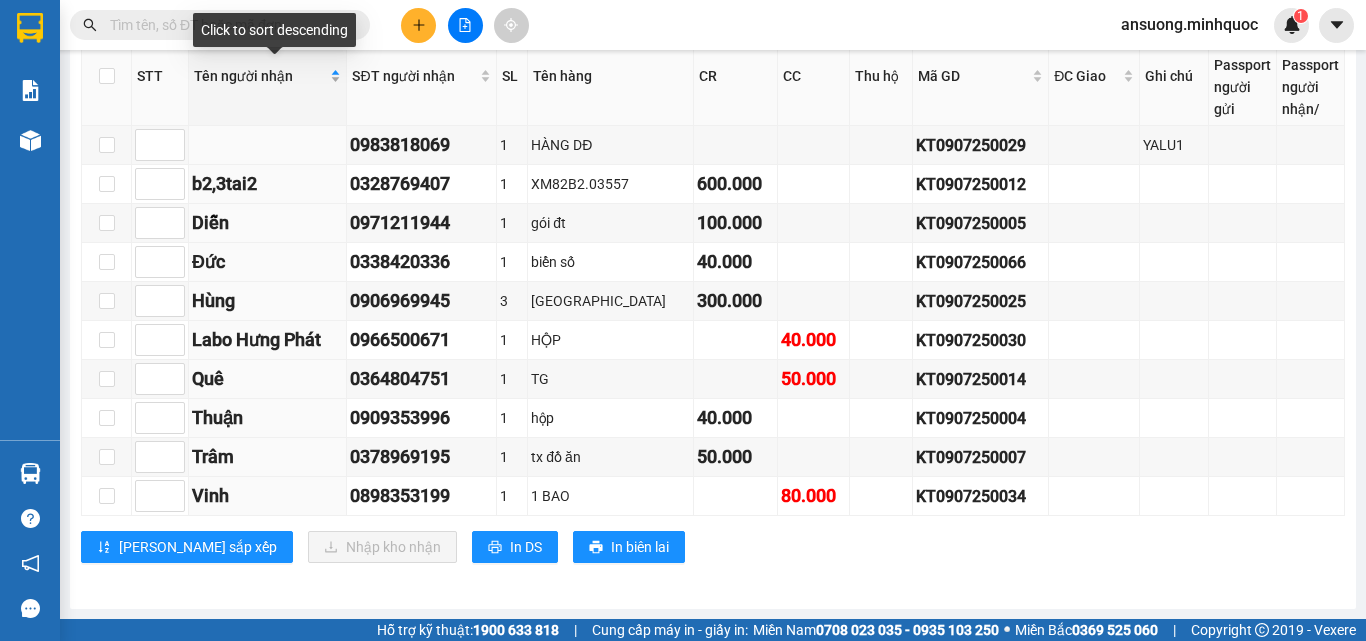 click on "Tên người nhận" at bounding box center (267, 76) 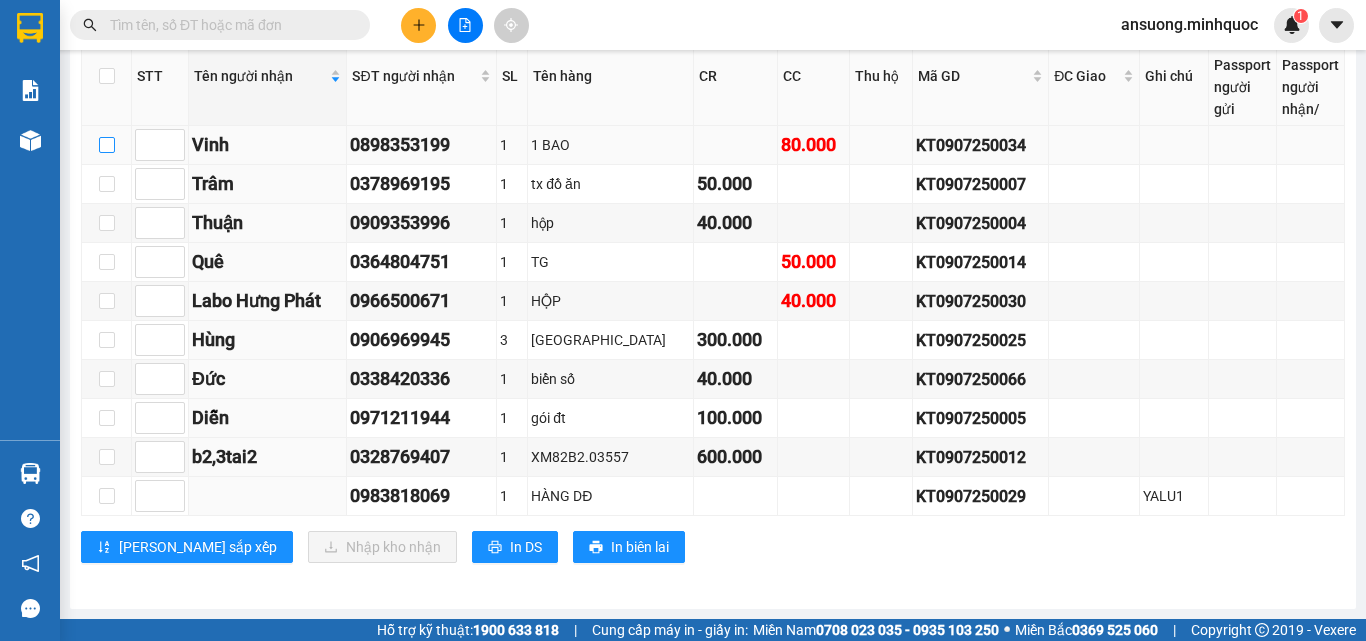 click at bounding box center (107, 145) 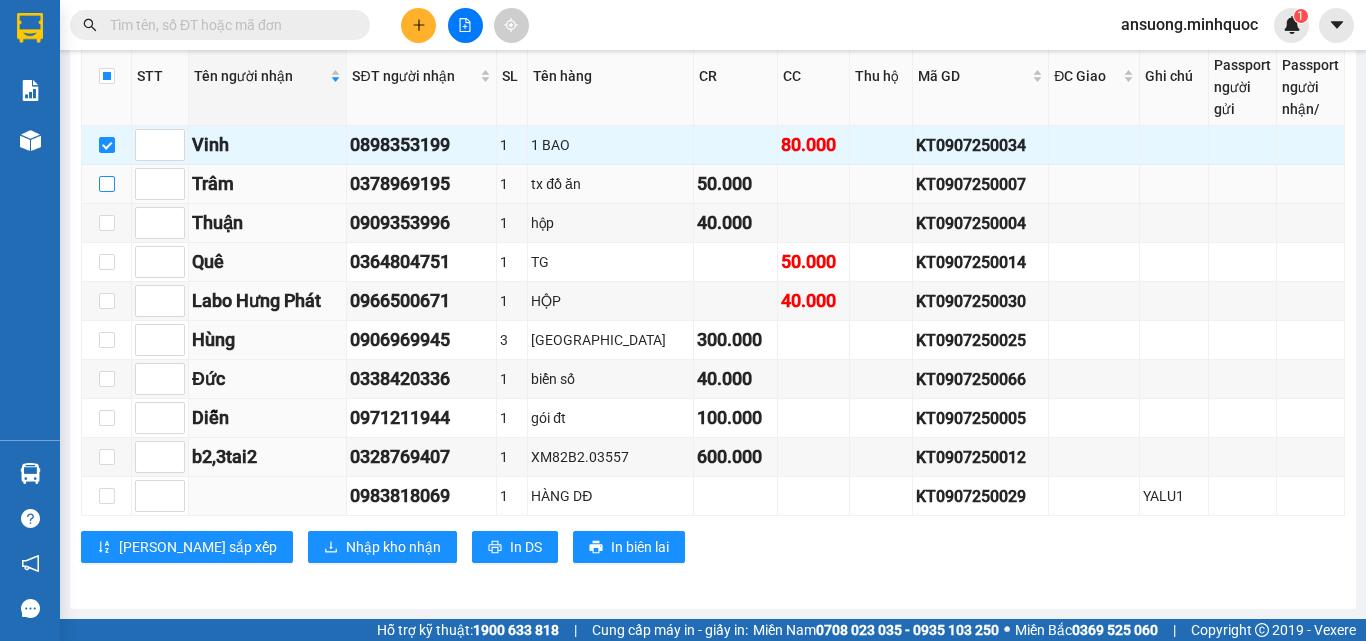 click at bounding box center [107, 184] 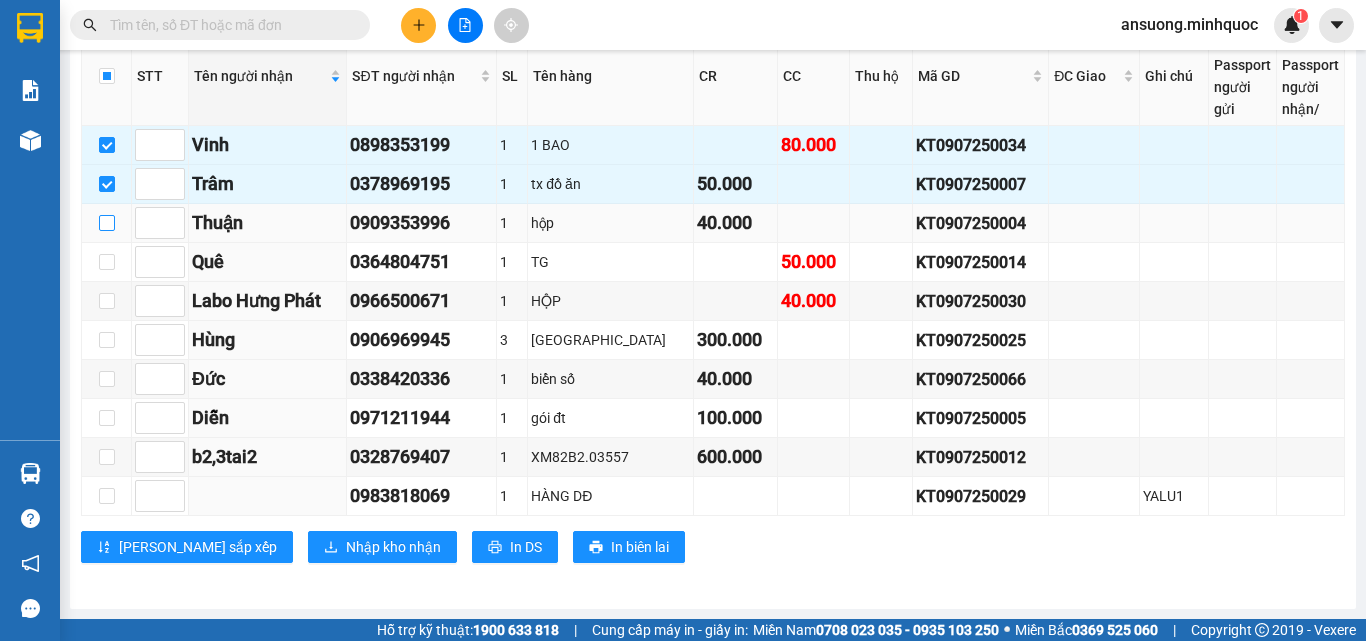 click at bounding box center [107, 223] 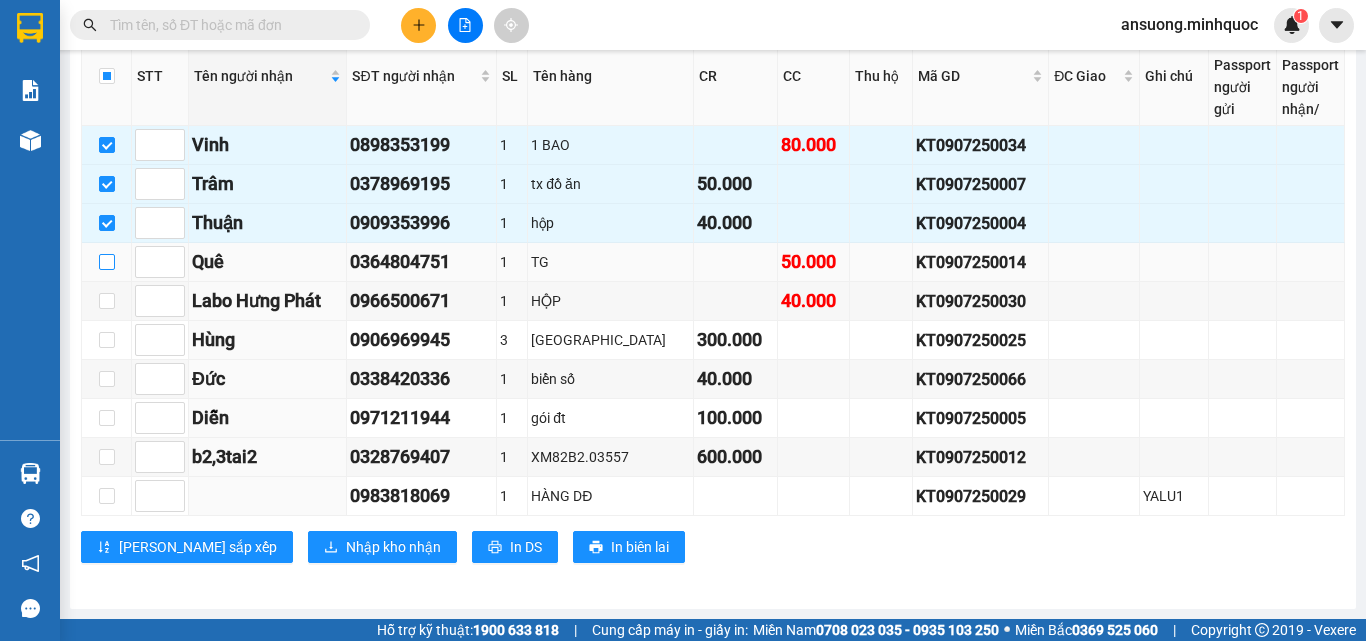 click at bounding box center [107, 262] 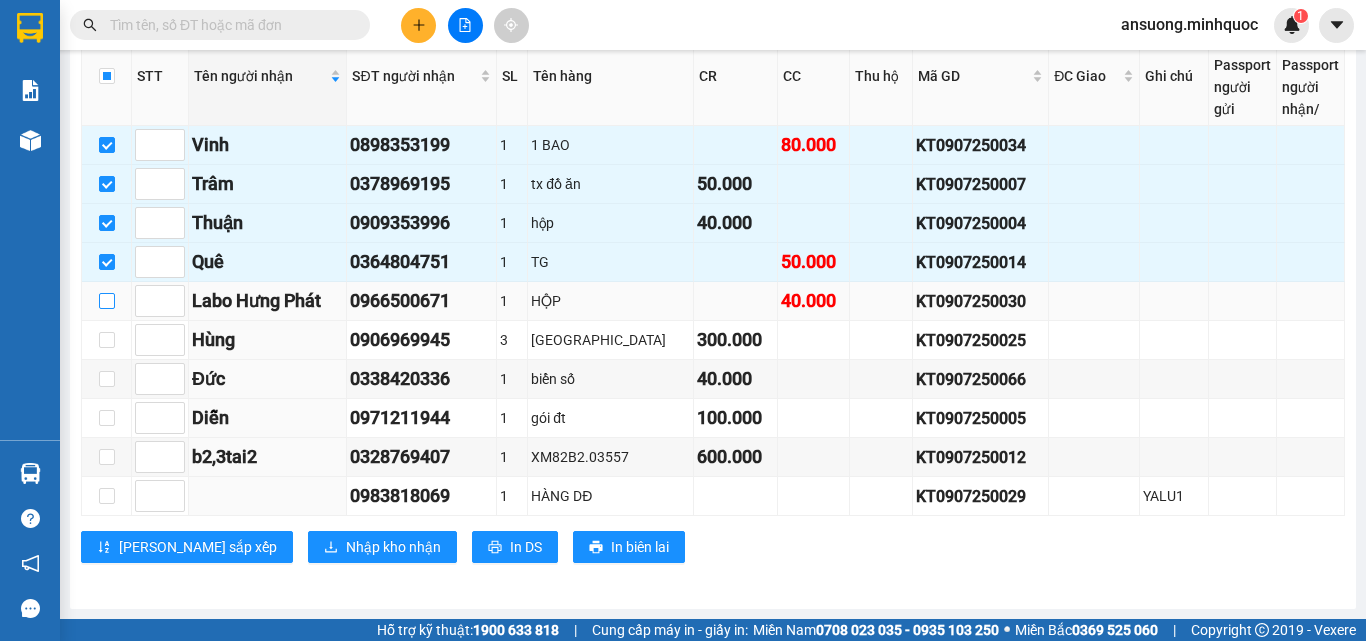 click at bounding box center [107, 301] 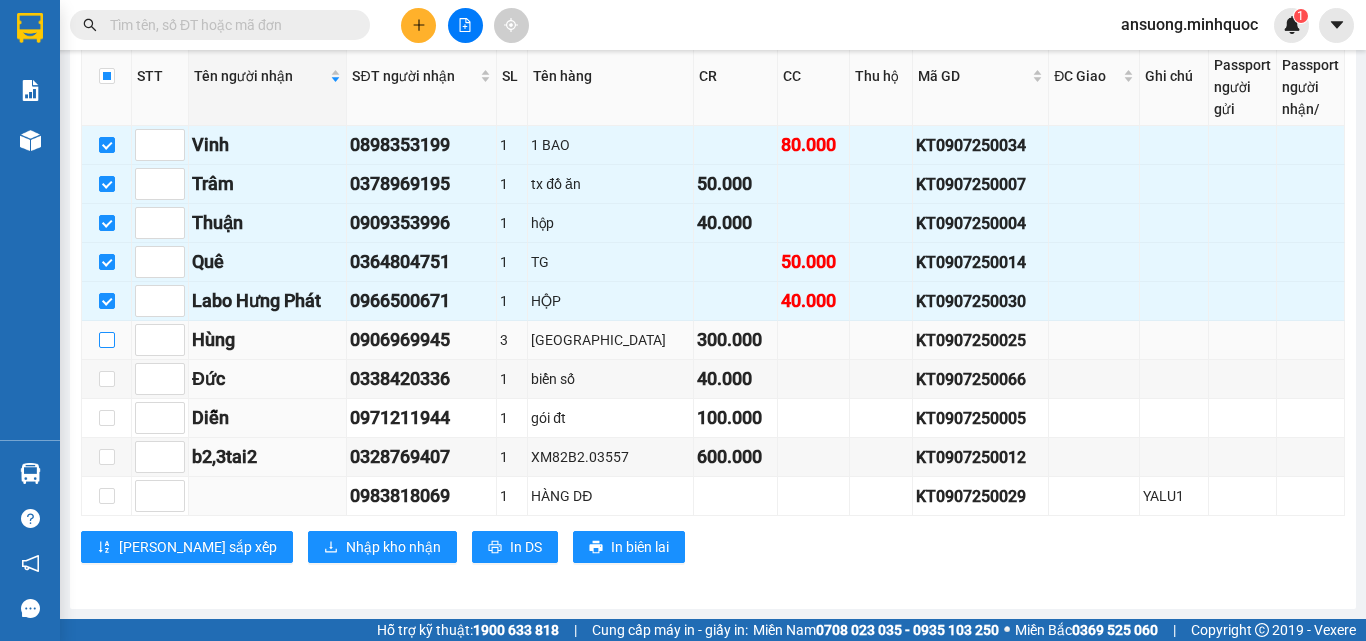 click at bounding box center (107, 340) 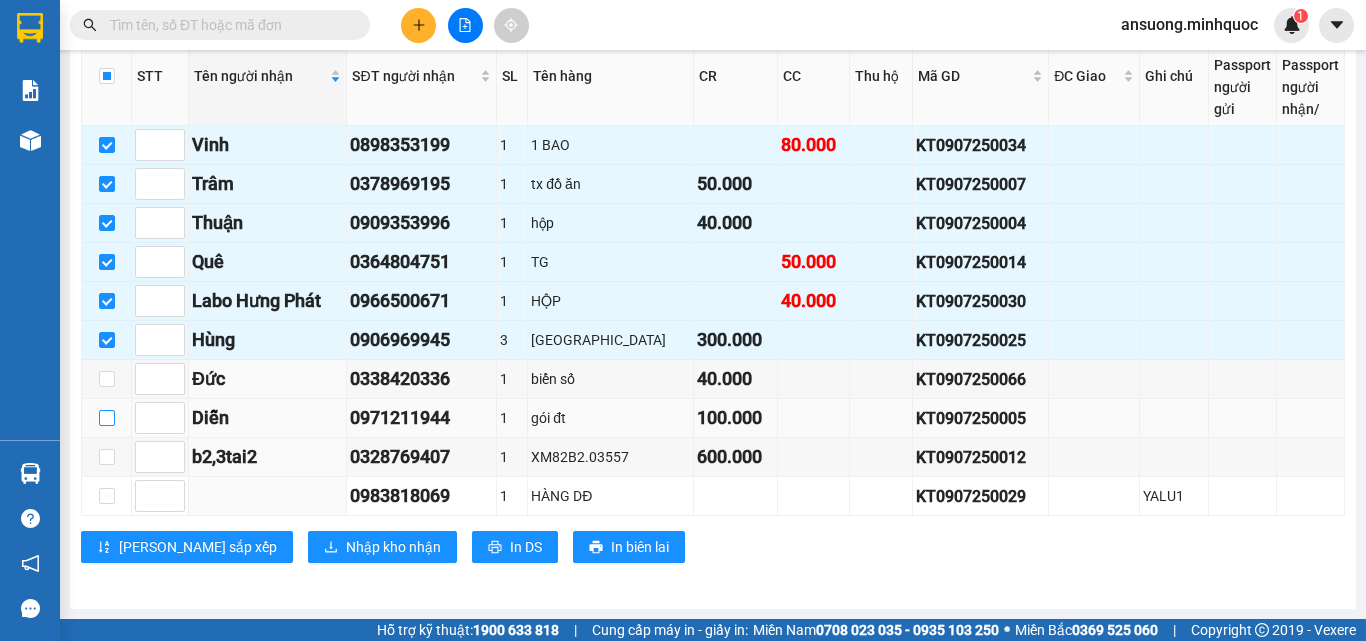 click at bounding box center (107, 418) 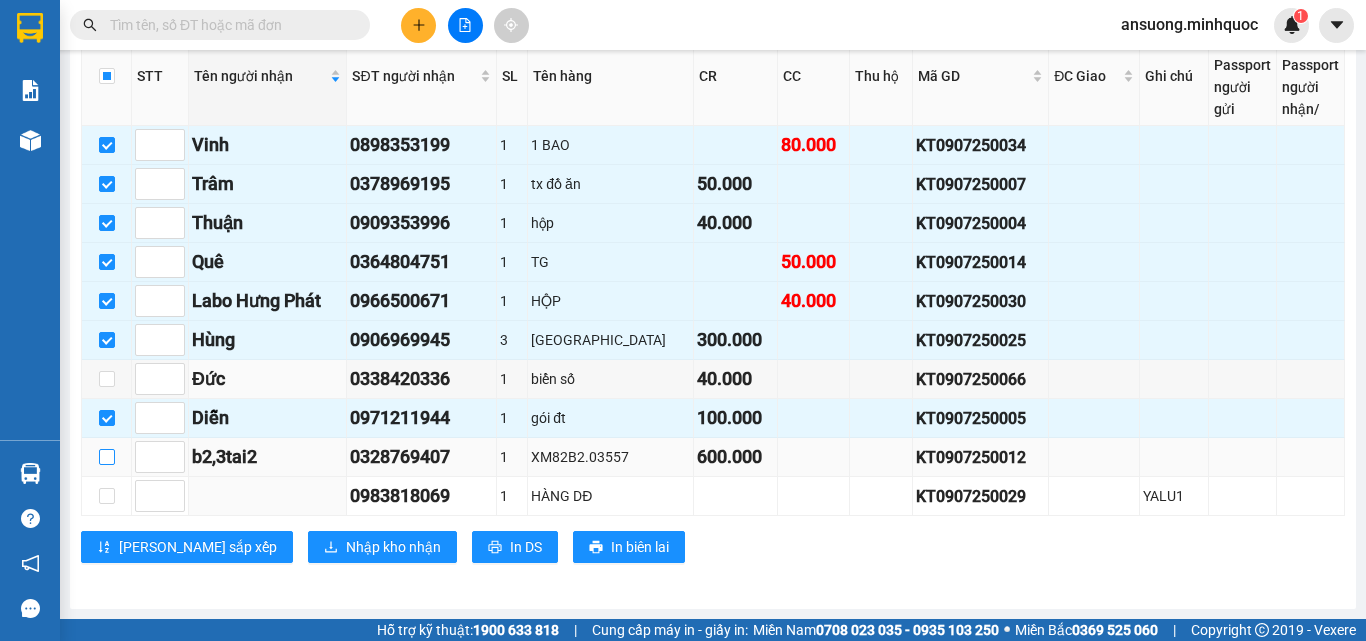 click at bounding box center [107, 457] 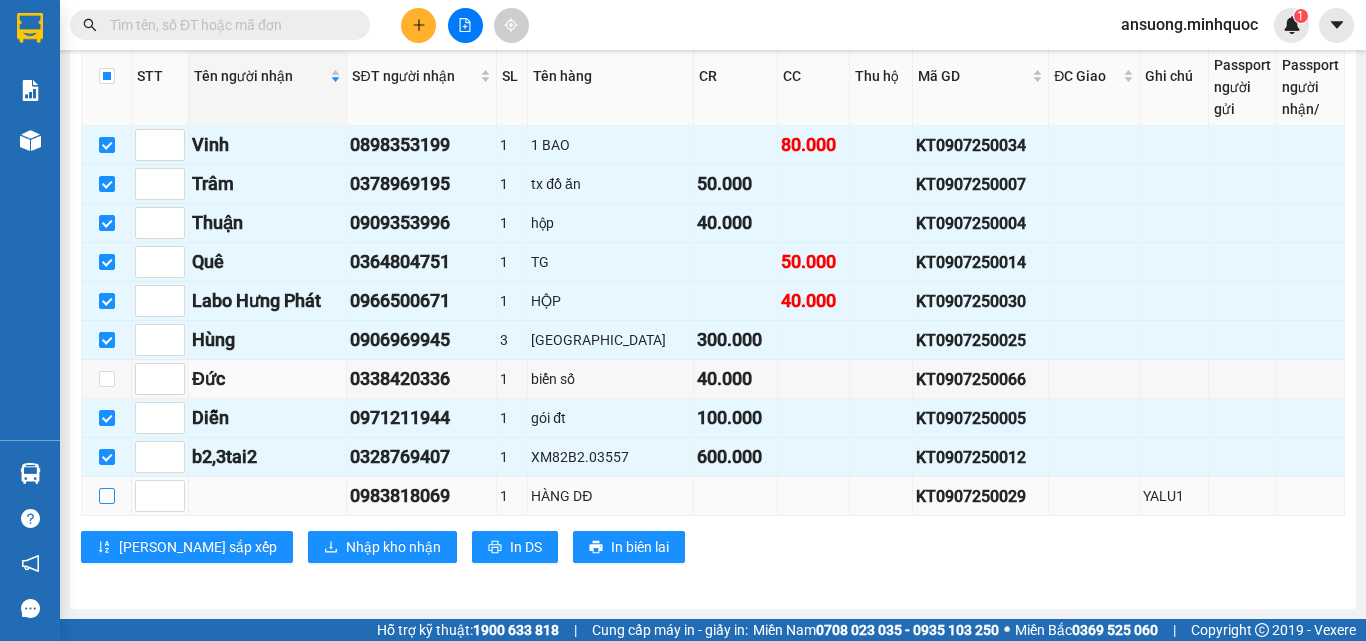 click at bounding box center (107, 496) 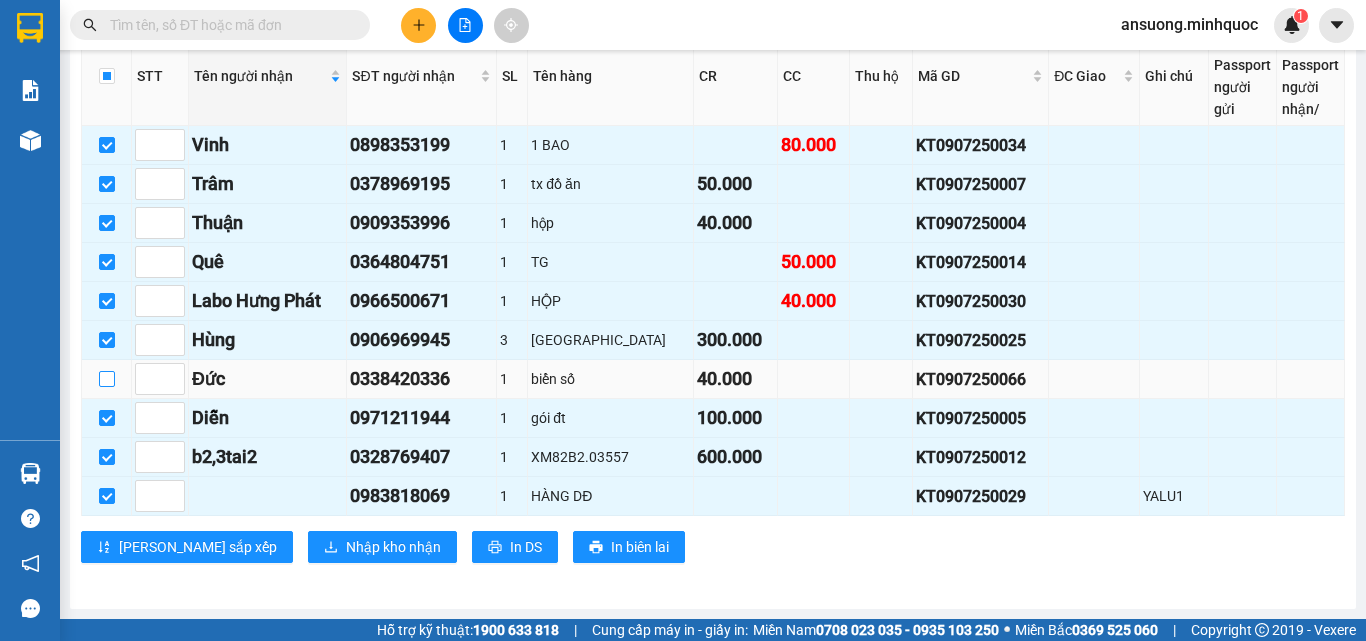click at bounding box center (107, 379) 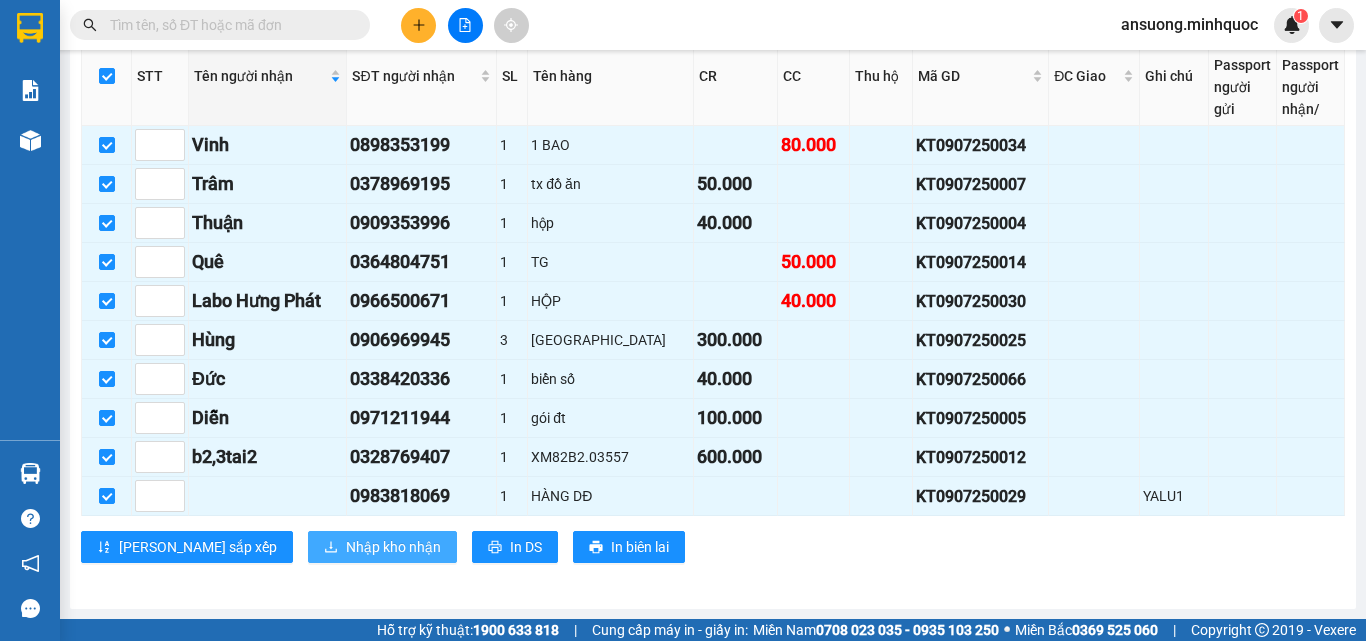 drag, startPoint x: 280, startPoint y: 547, endPoint x: 269, endPoint y: 560, distance: 17.029387 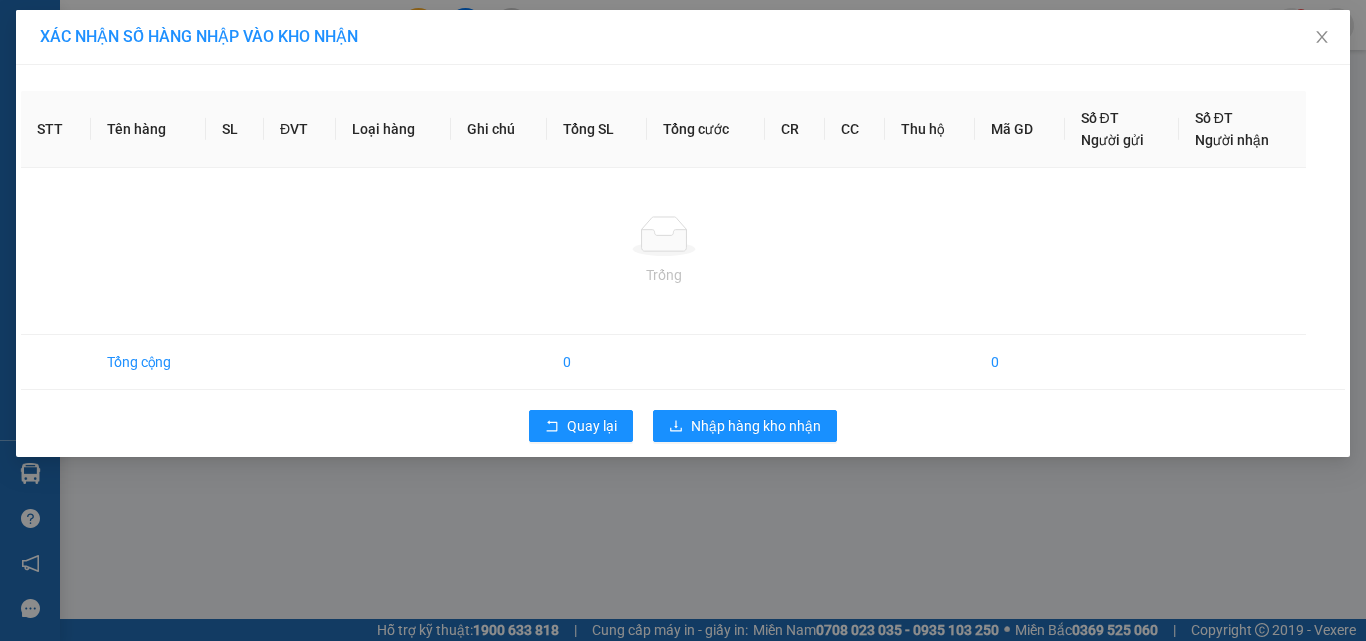 scroll, scrollTop: 0, scrollLeft: 0, axis: both 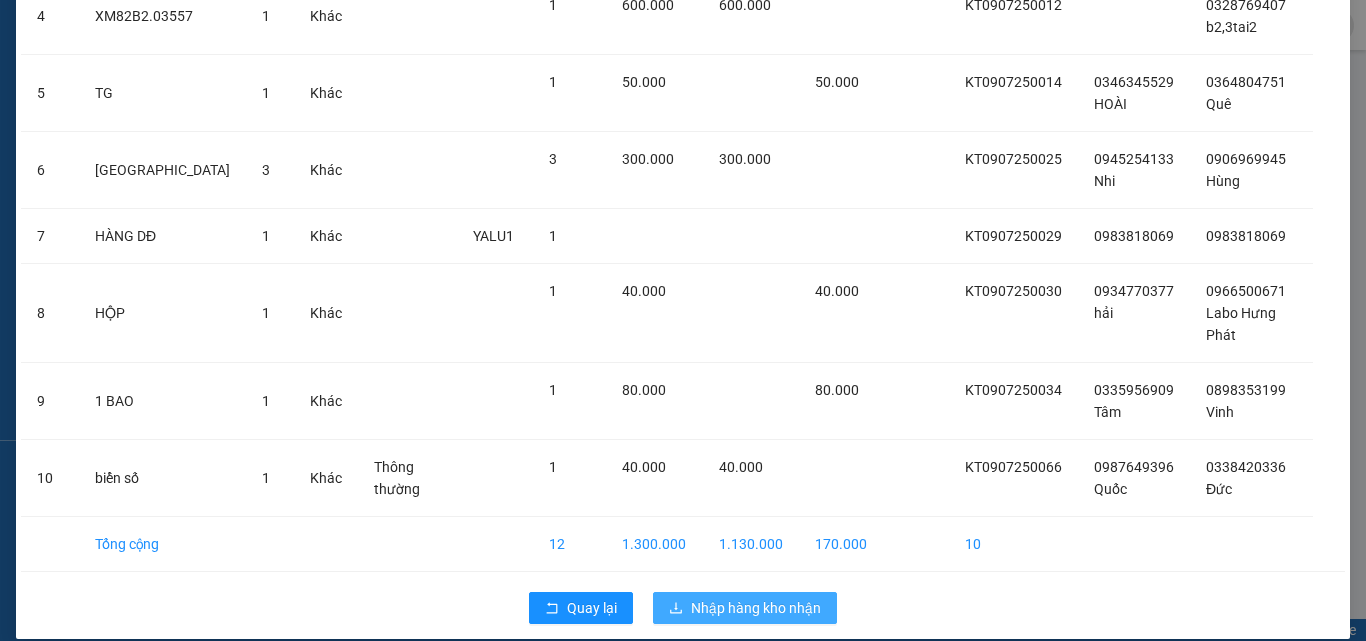 click on "Nhập hàng kho nhận" at bounding box center [756, 608] 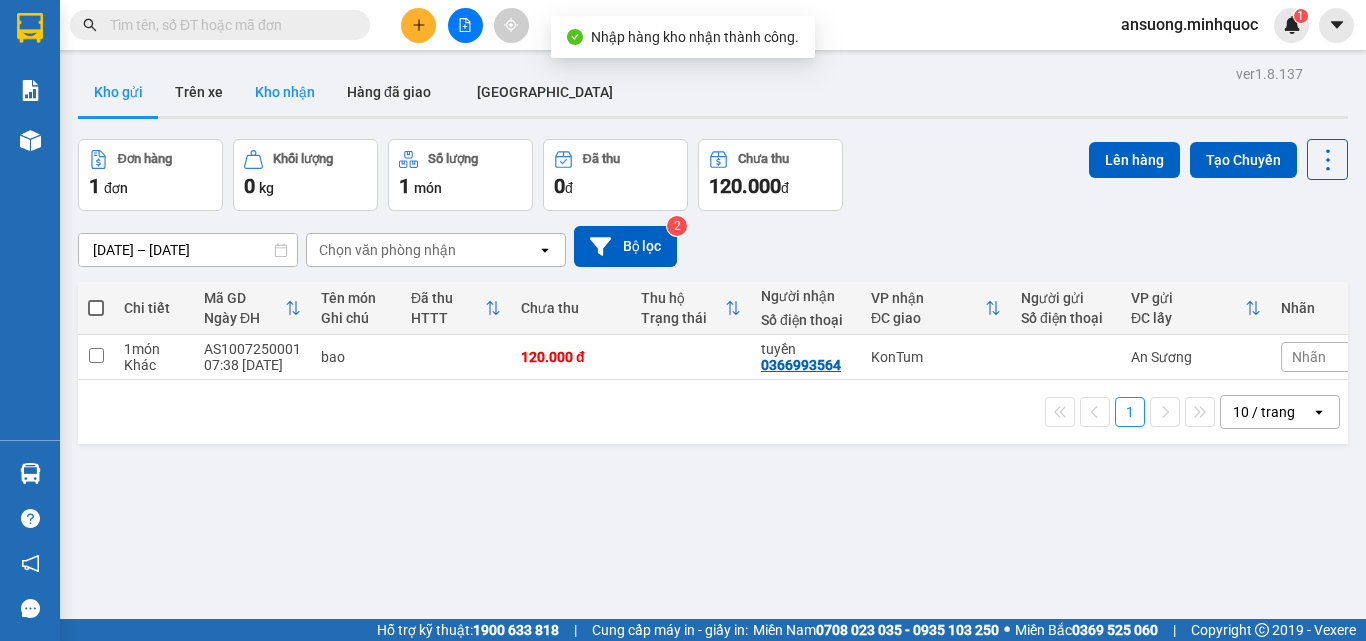 click on "Kho nhận" at bounding box center (285, 92) 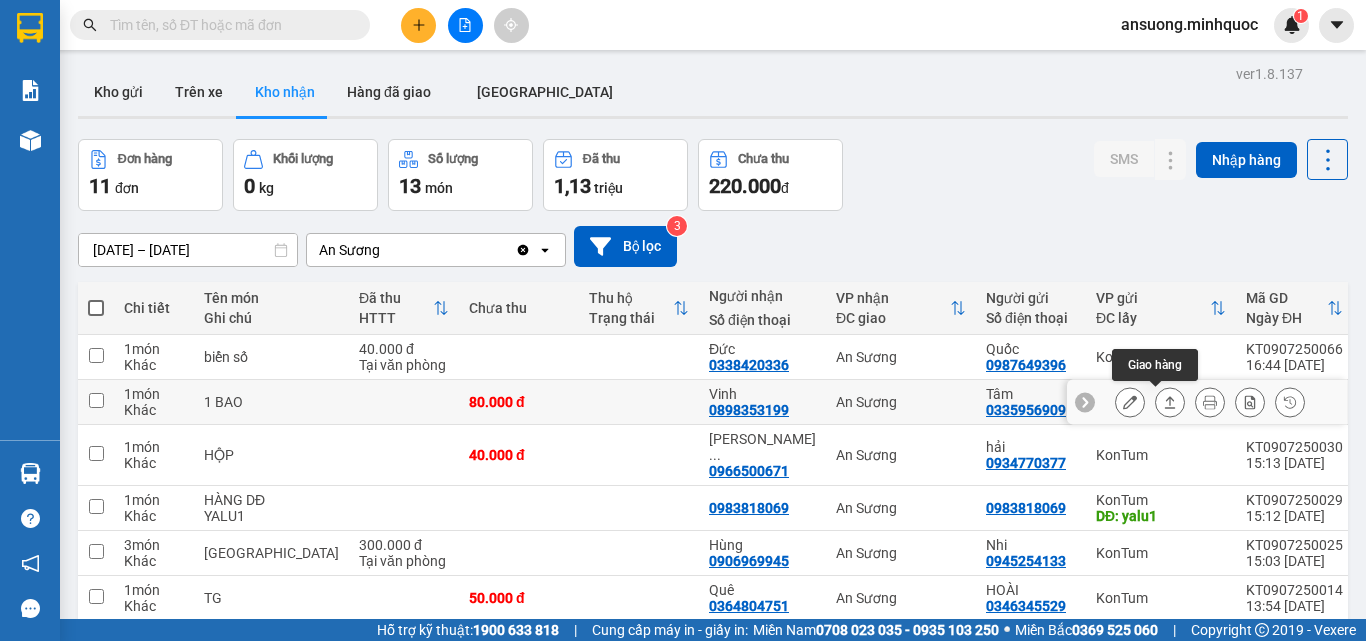 click at bounding box center (1170, 402) 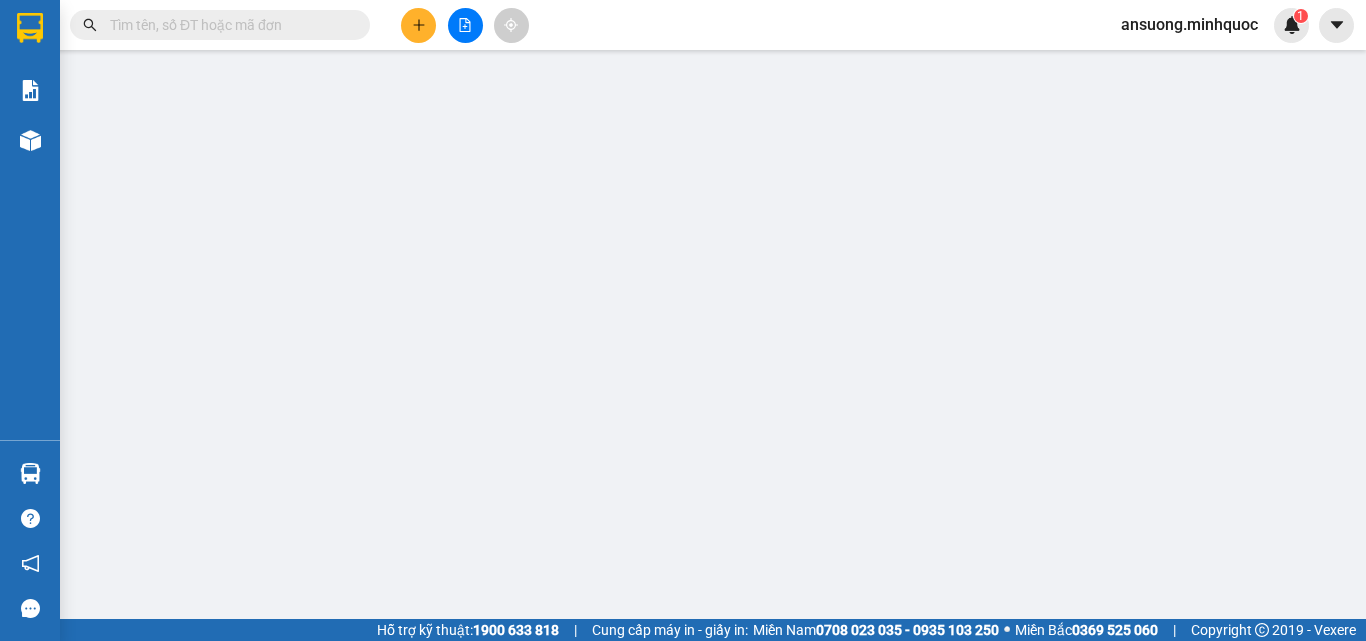type on "0335956909" 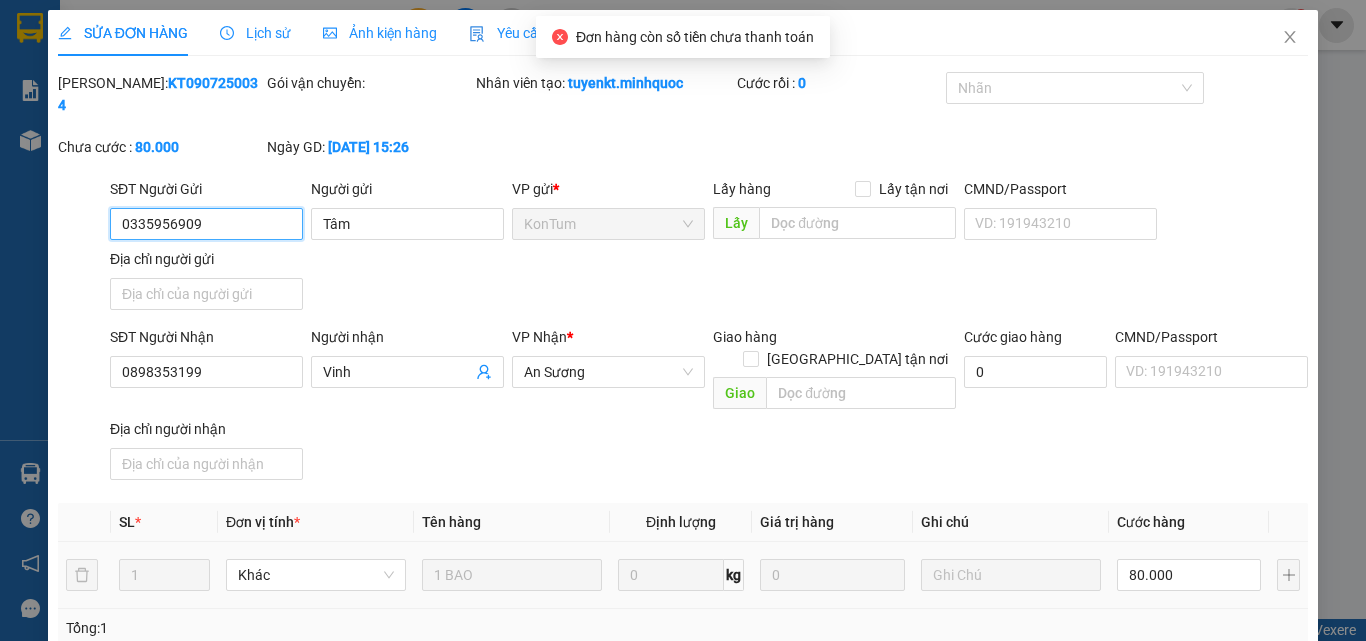 scroll, scrollTop: 233, scrollLeft: 0, axis: vertical 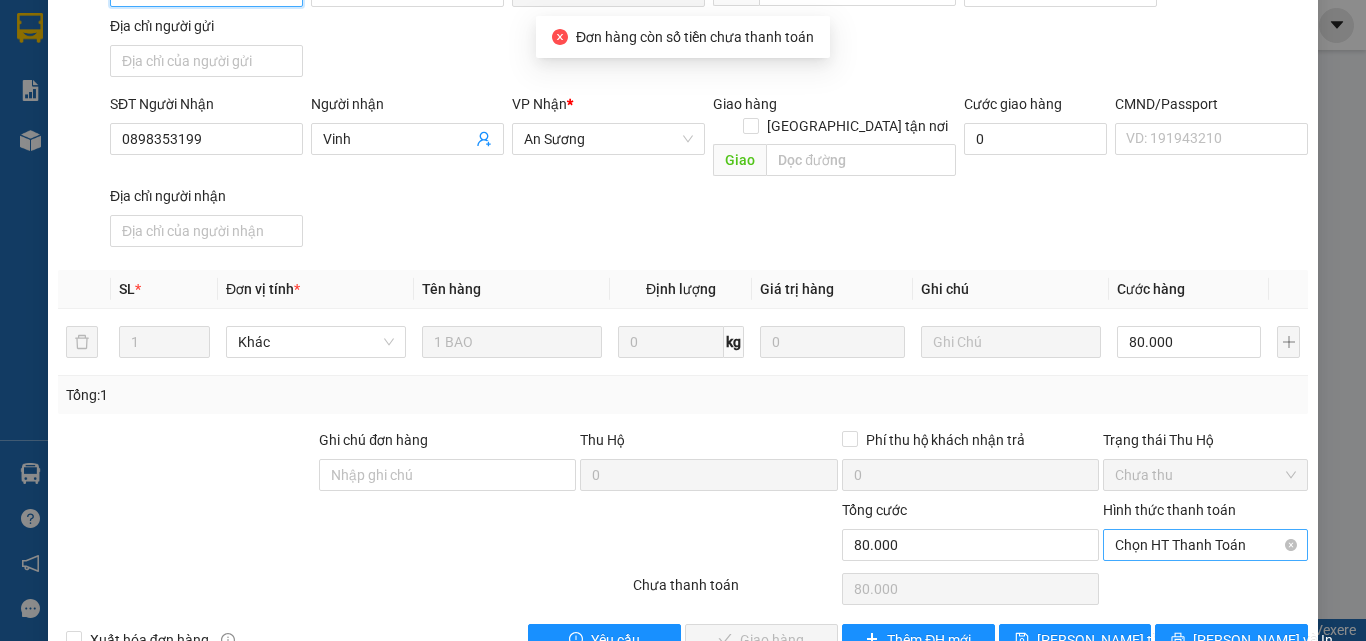 click on "Chọn HT Thanh Toán" at bounding box center (1205, 545) 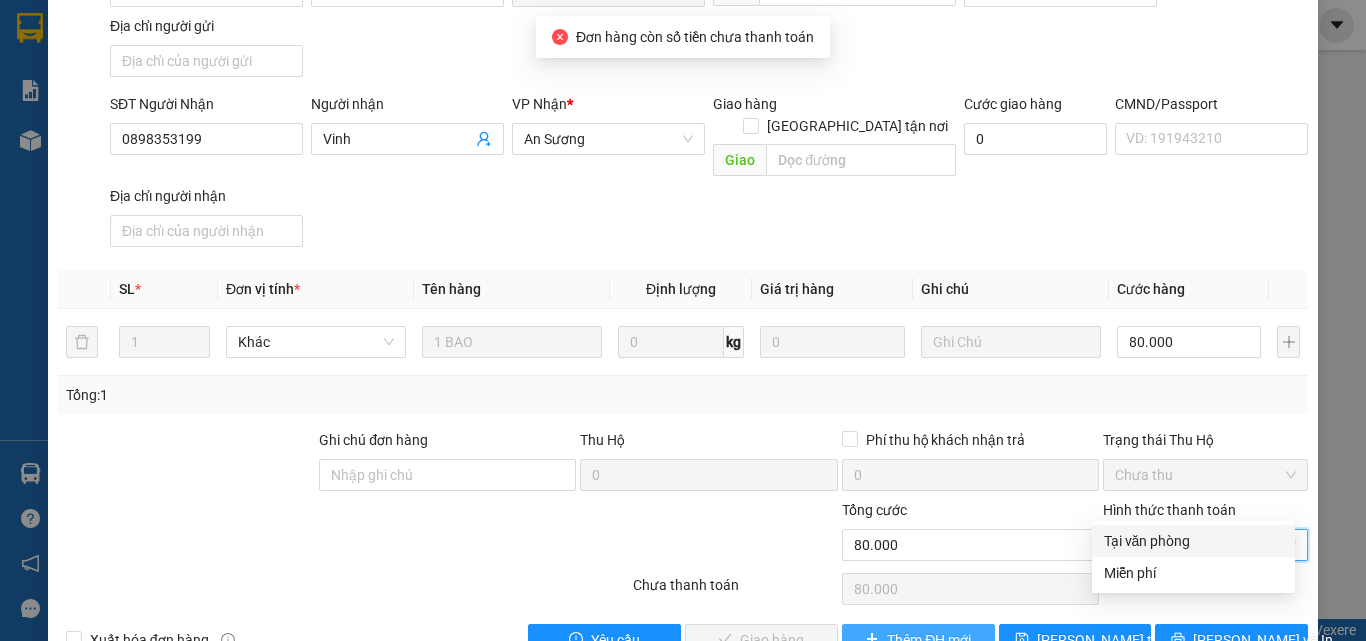 drag, startPoint x: 1180, startPoint y: 515, endPoint x: 920, endPoint y: 597, distance: 272.6243 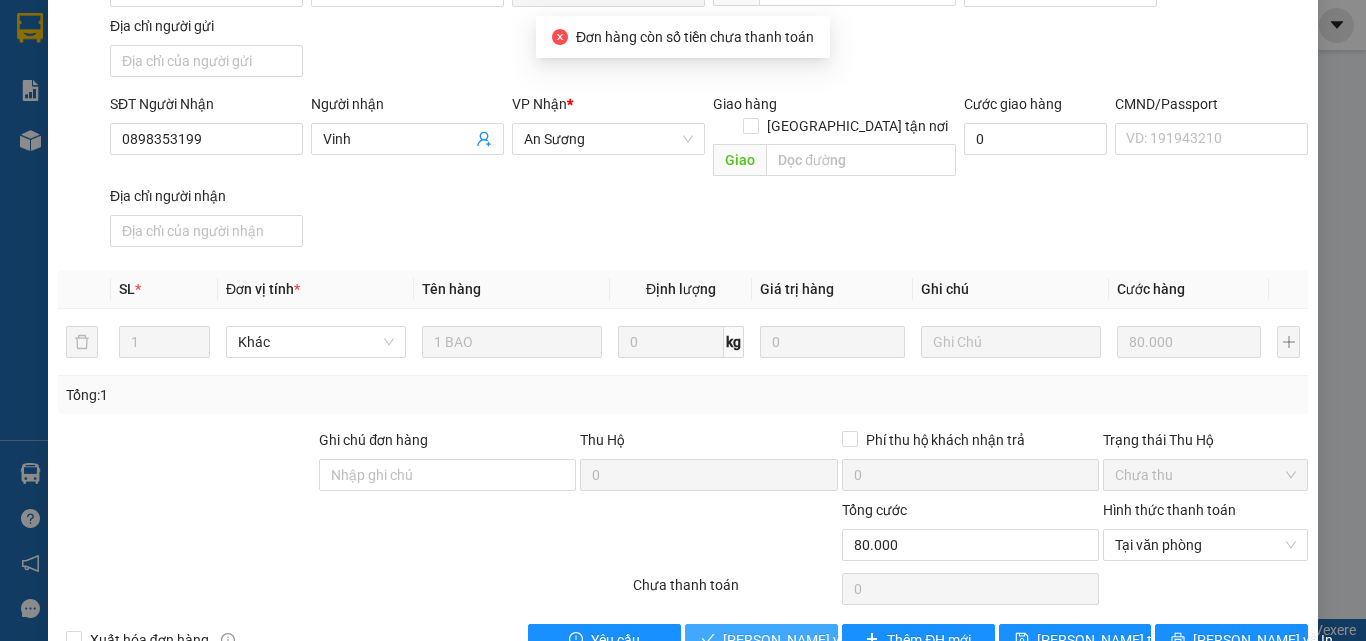 click on "[PERSON_NAME] và Giao hàng" at bounding box center (819, 640) 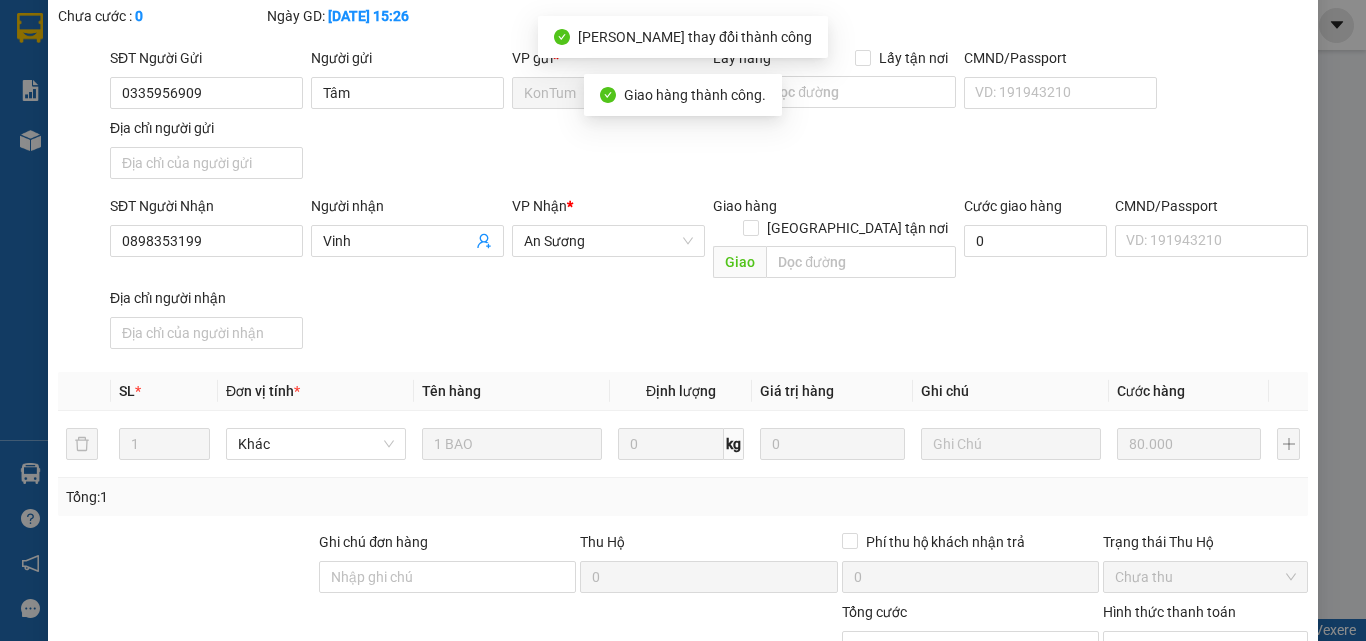scroll, scrollTop: 0, scrollLeft: 0, axis: both 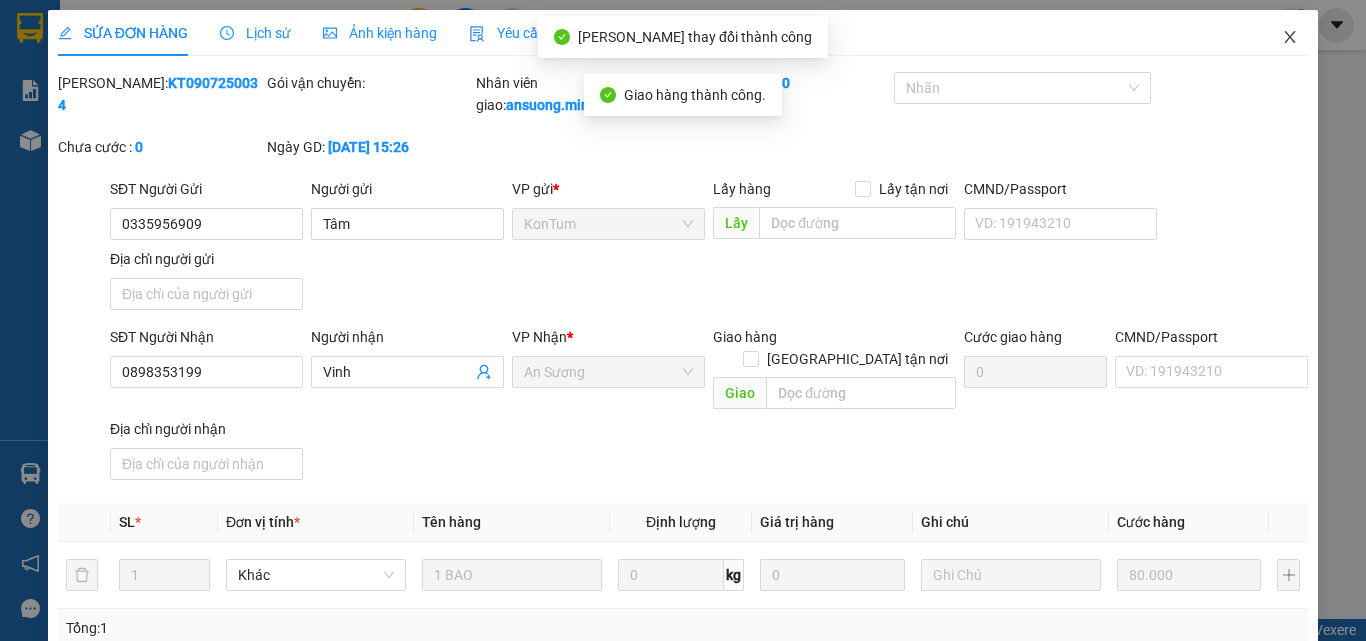 click 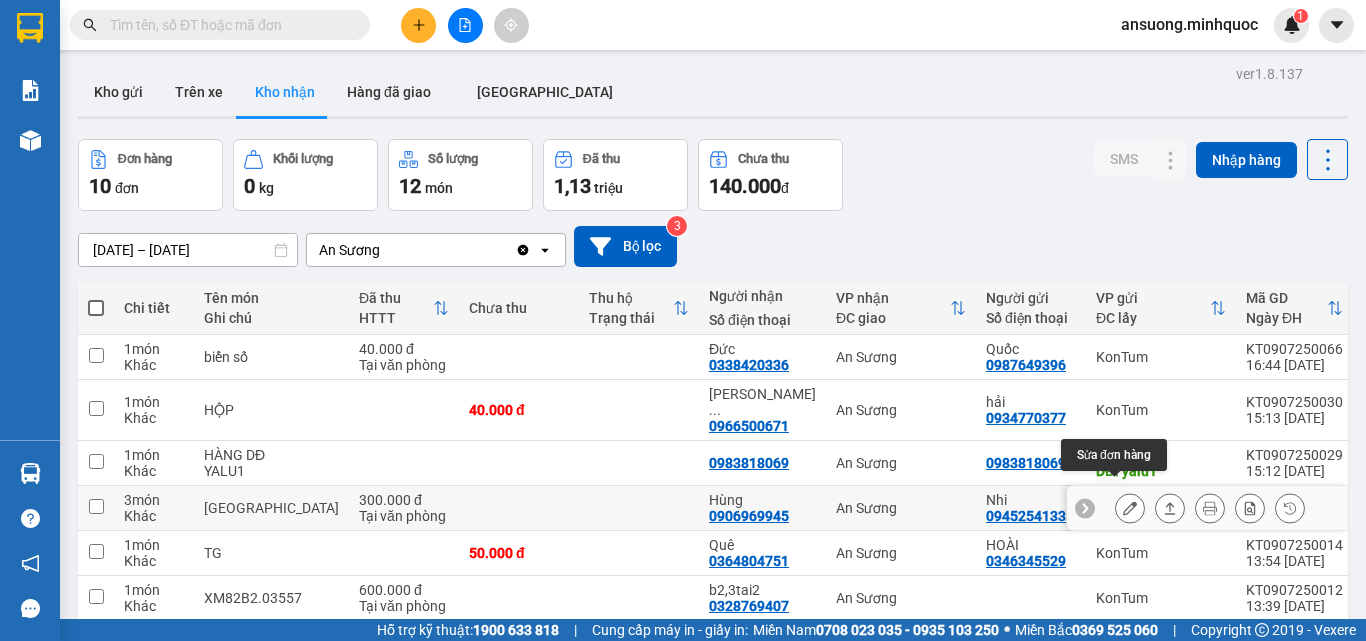 click 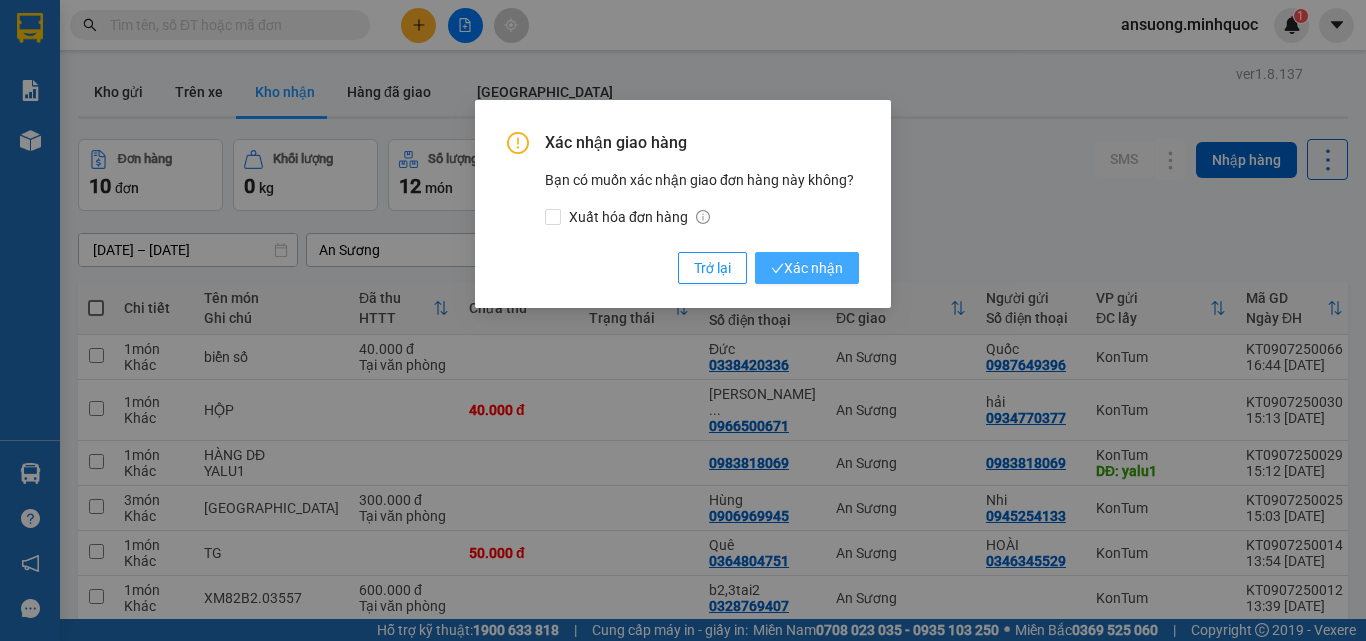 click on "Xác nhận" at bounding box center (807, 268) 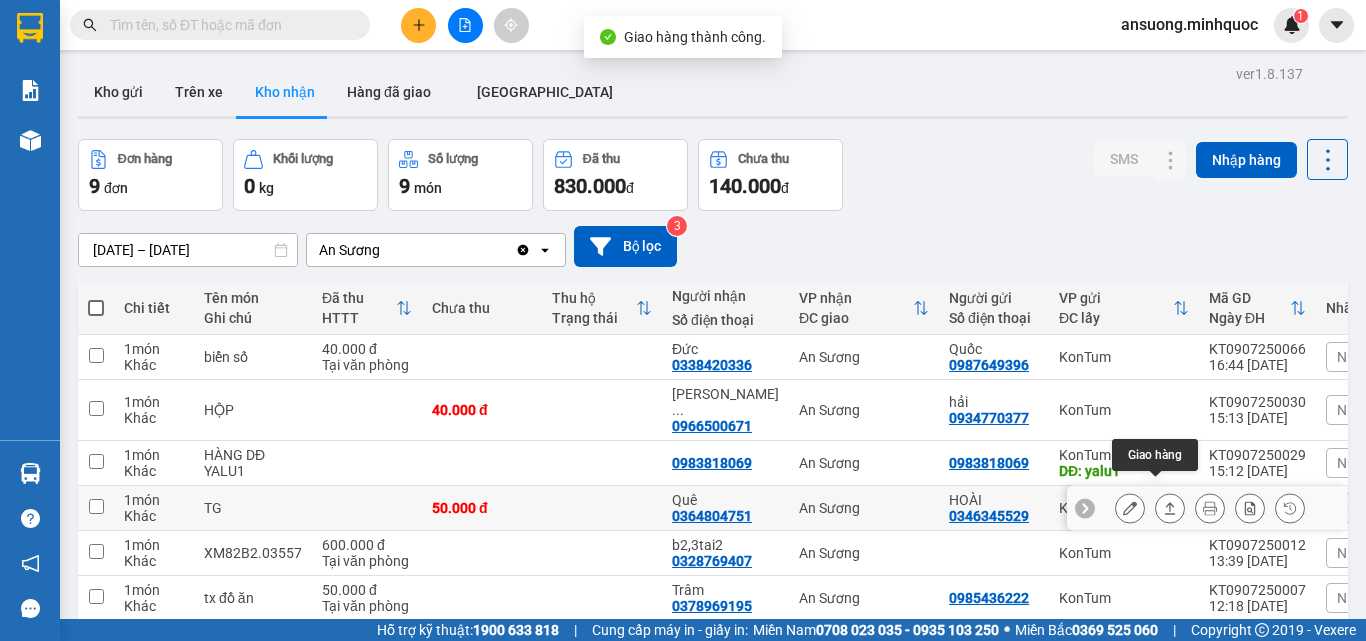 click 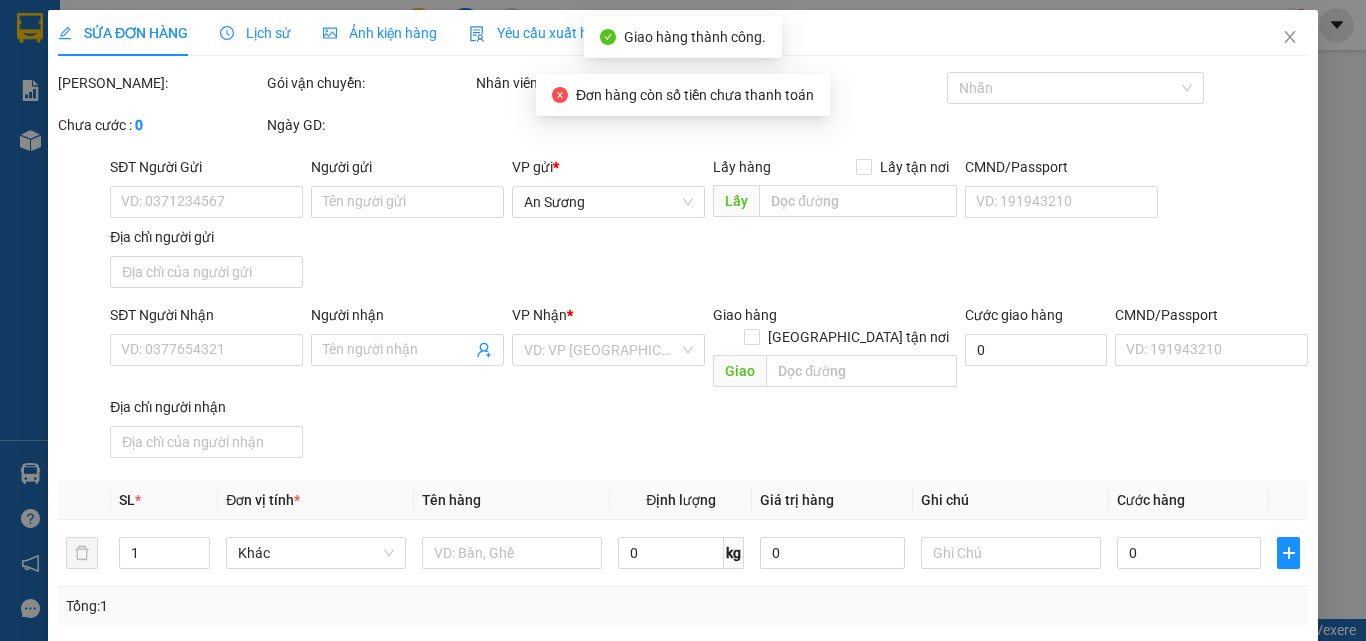 type on "0346345529" 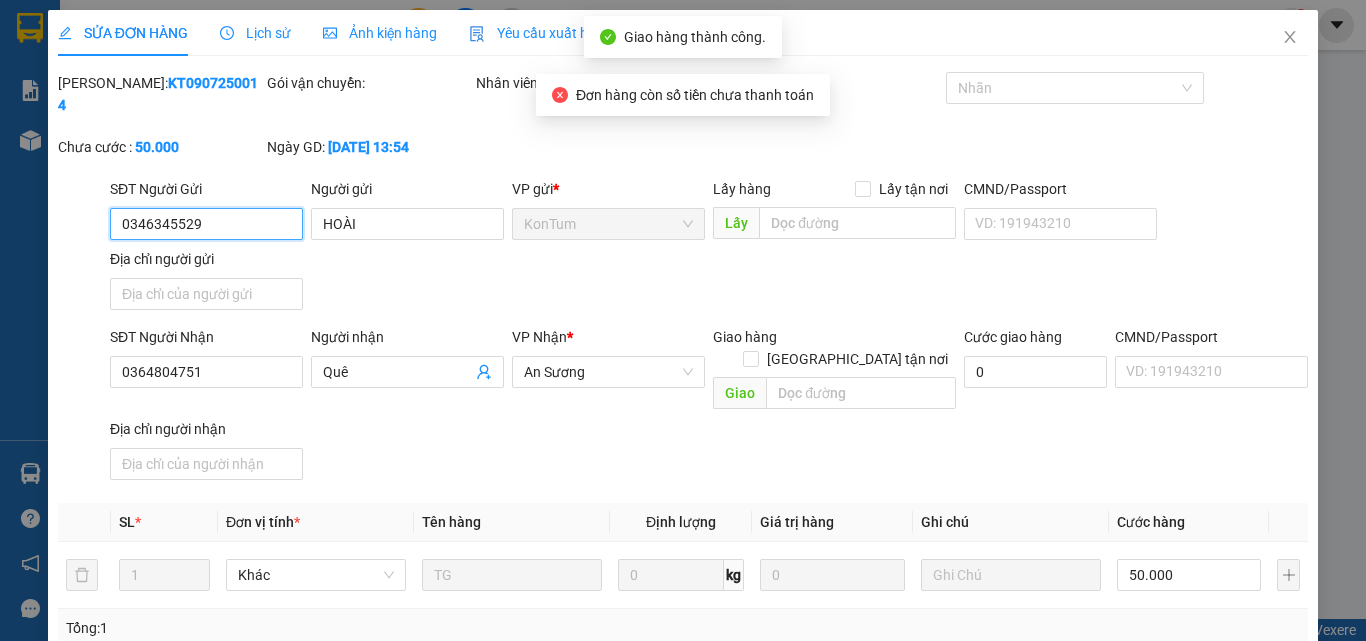scroll, scrollTop: 243, scrollLeft: 0, axis: vertical 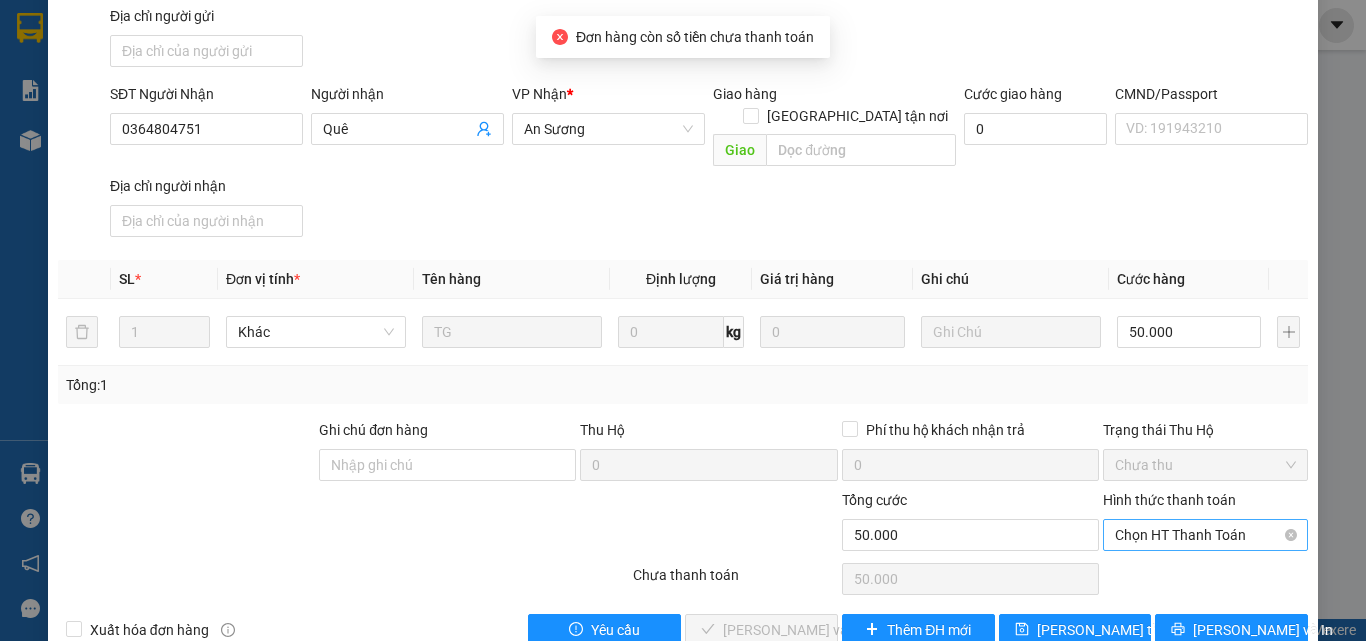 click on "Chọn HT Thanh Toán" at bounding box center (1205, 535) 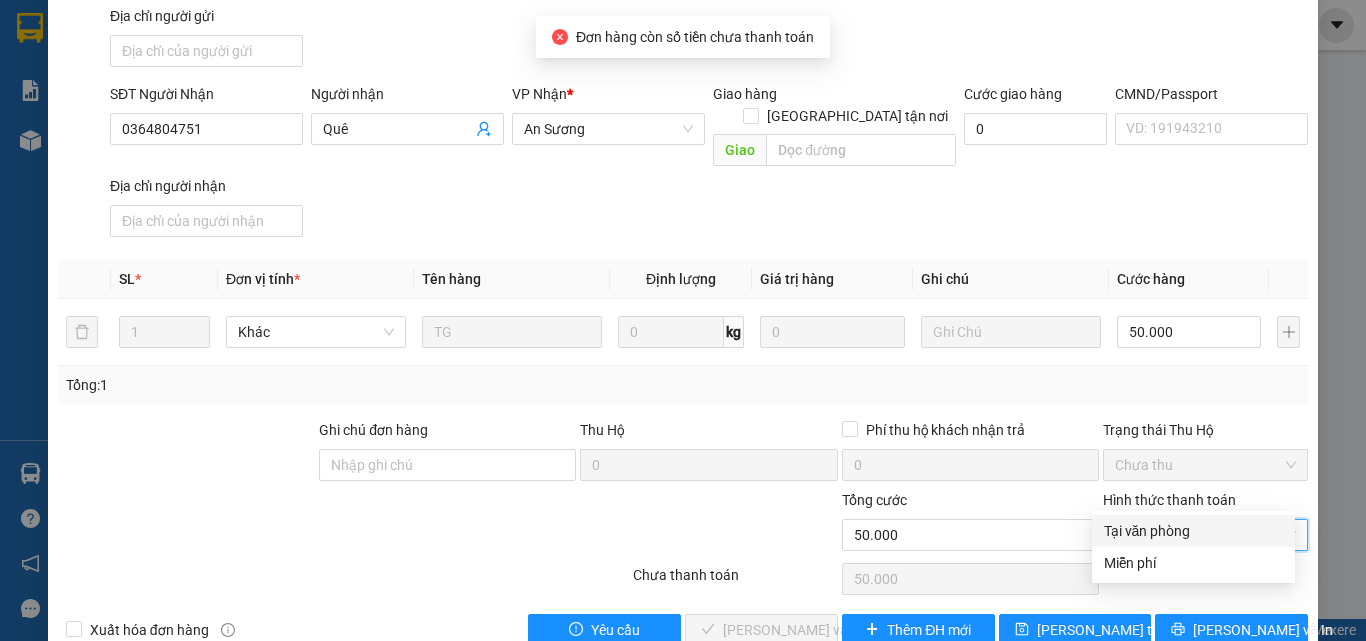 click on "Tại văn phòng" at bounding box center (1193, 531) 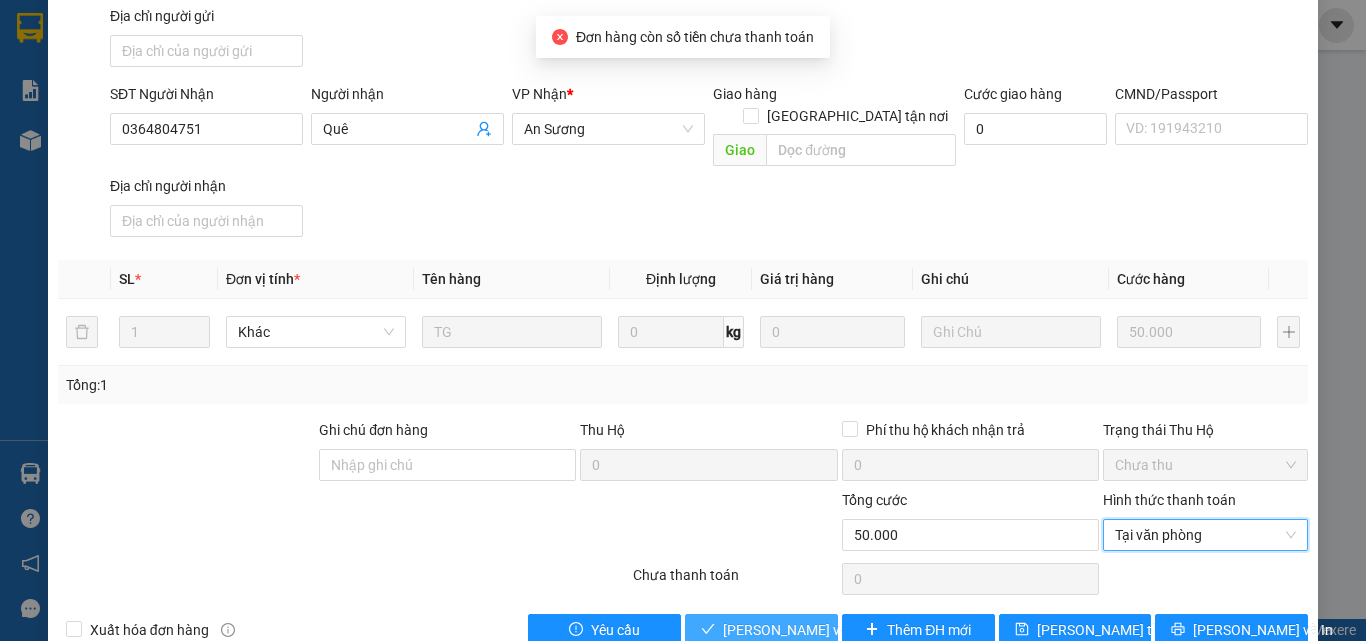 click on "[PERSON_NAME] và Giao hàng" at bounding box center [819, 630] 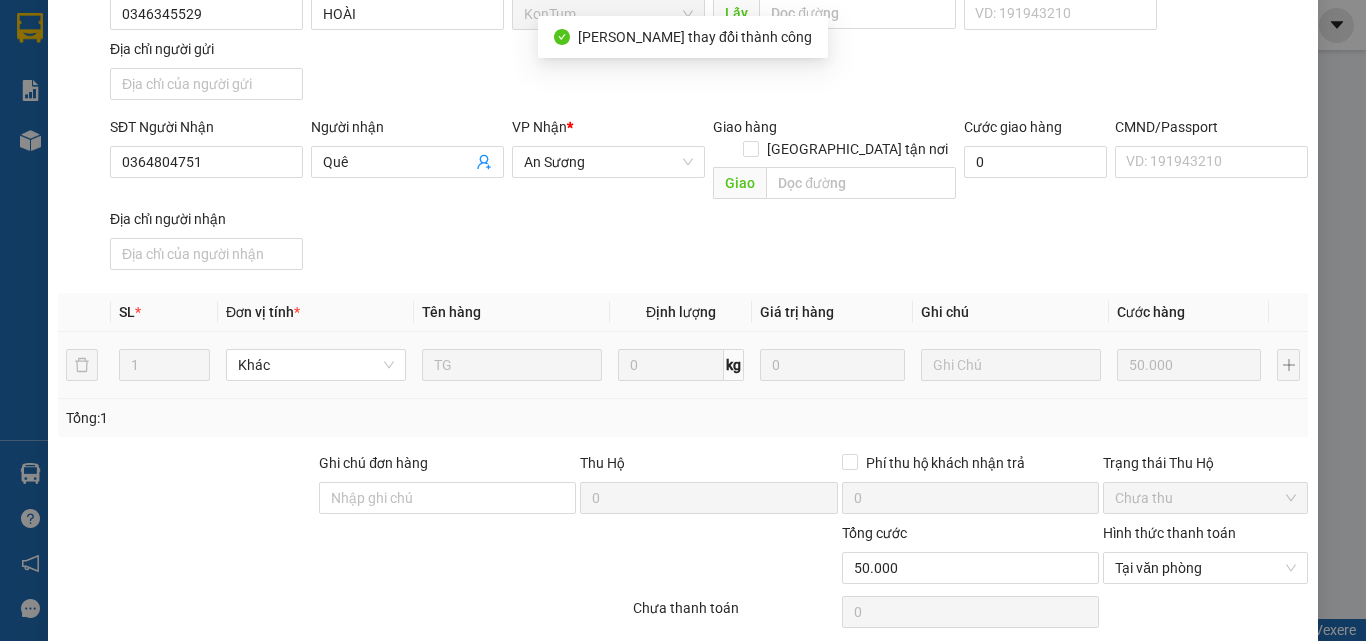 scroll, scrollTop: 0, scrollLeft: 0, axis: both 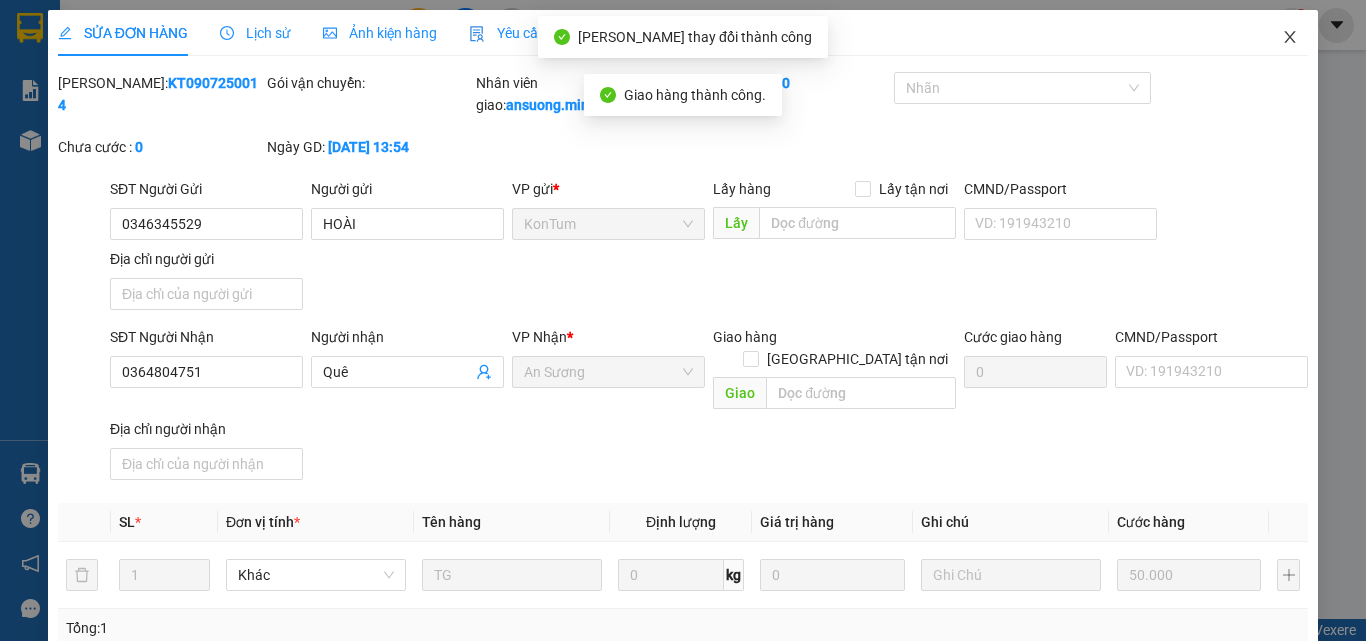 click at bounding box center [1290, 38] 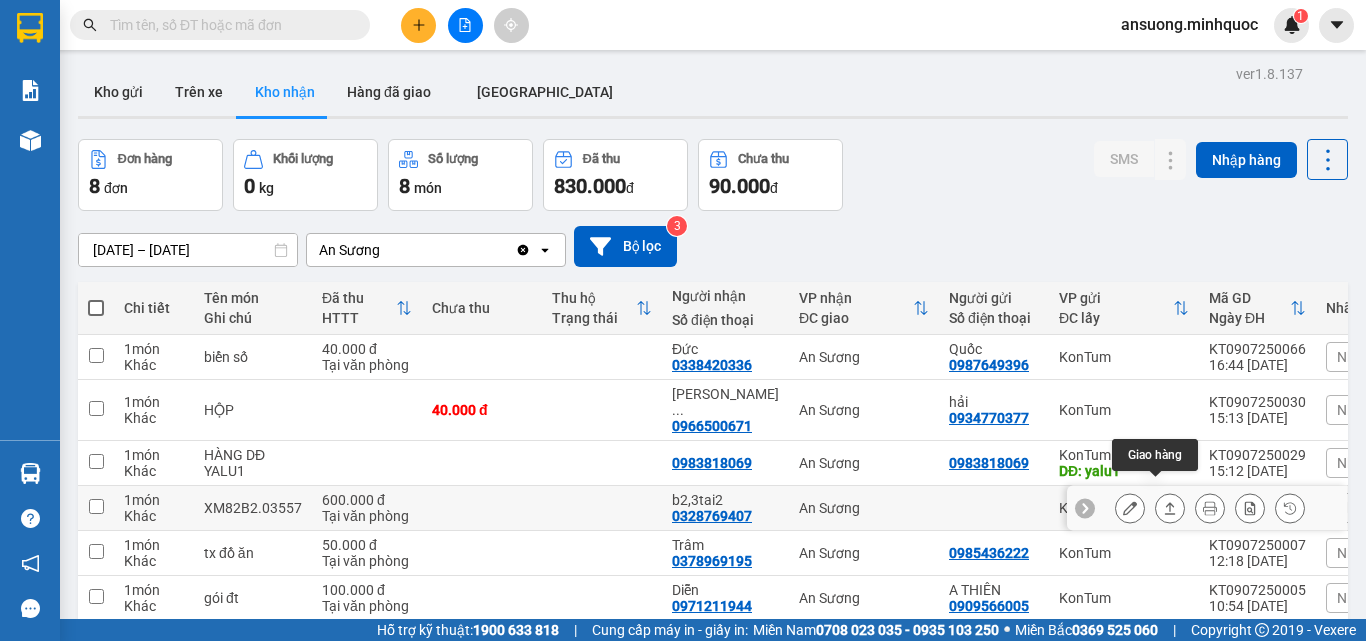 click 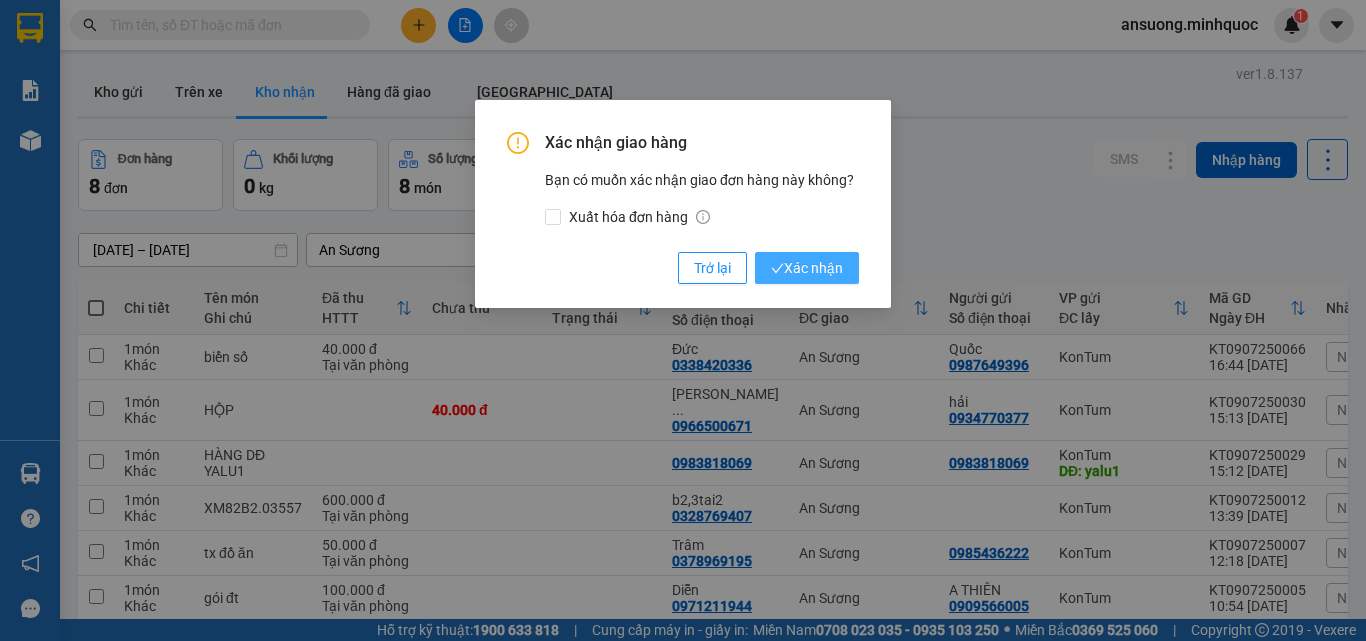 click on "Xác nhận" at bounding box center (807, 268) 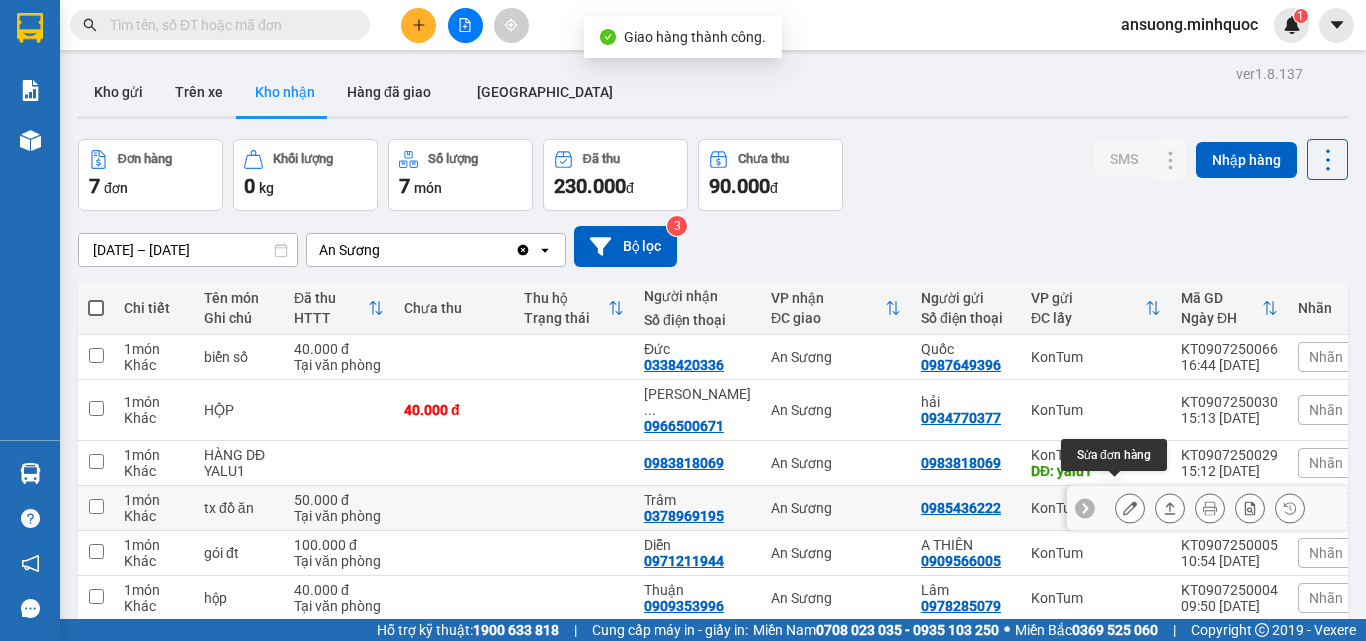 click 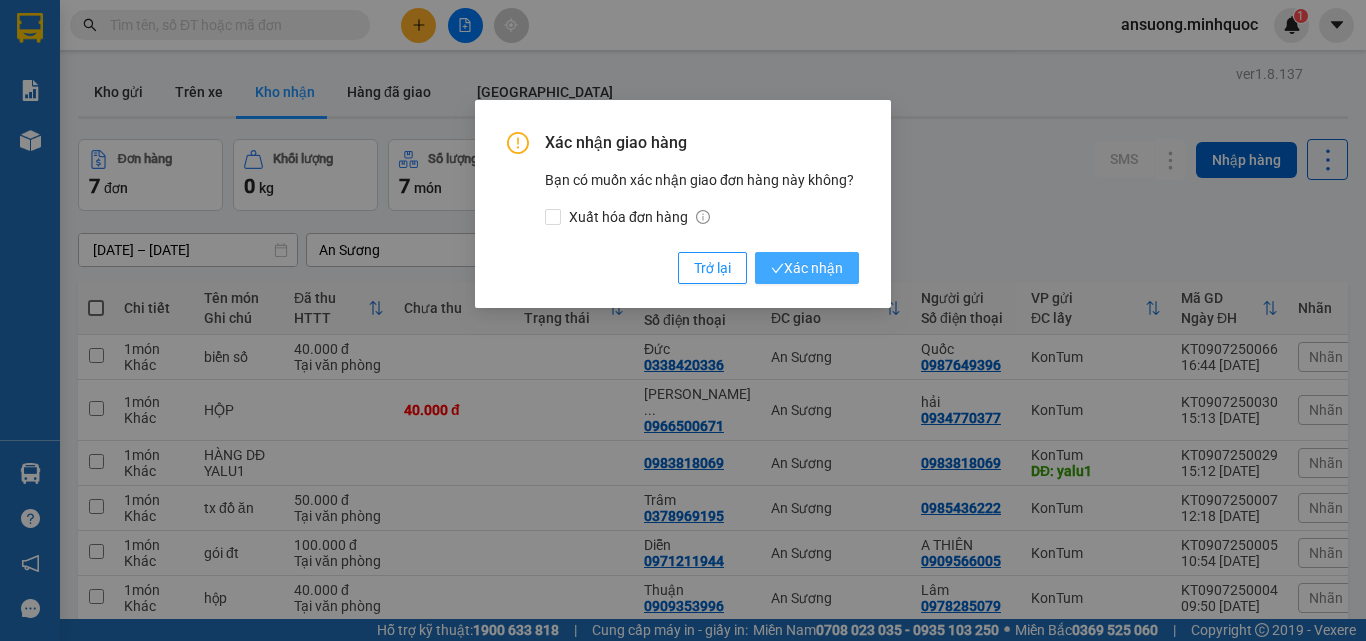 click on "Xác nhận" at bounding box center [807, 268] 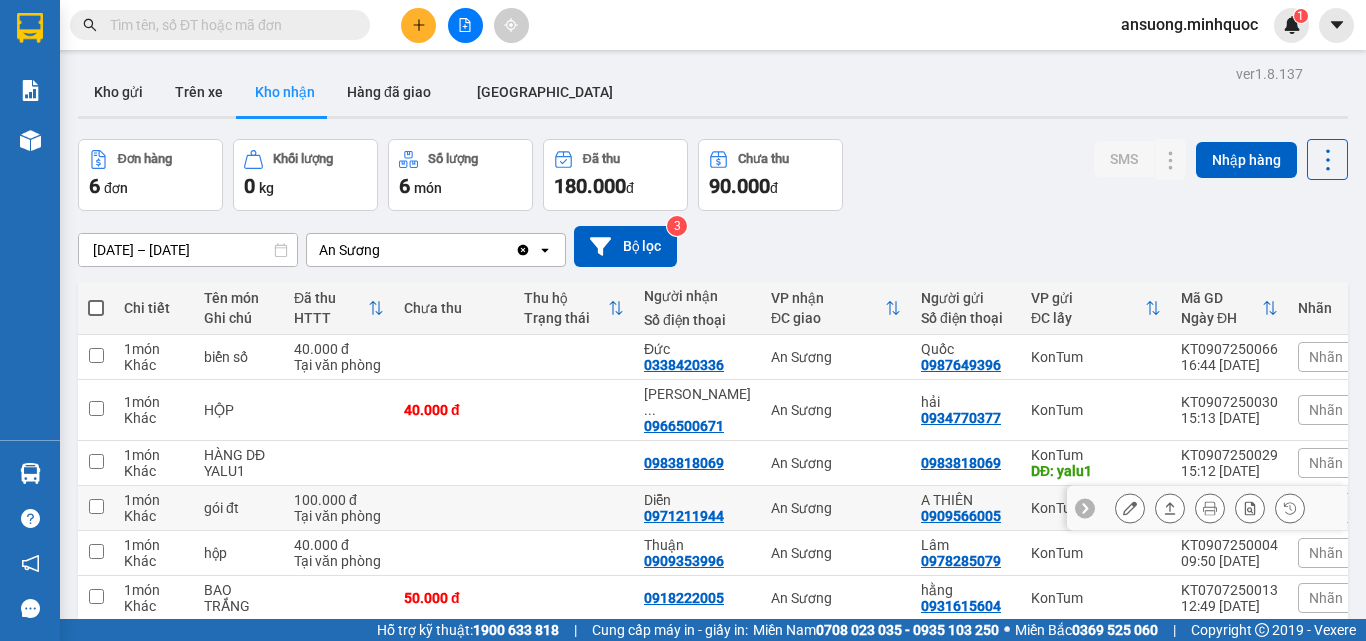 click at bounding box center [1170, 508] 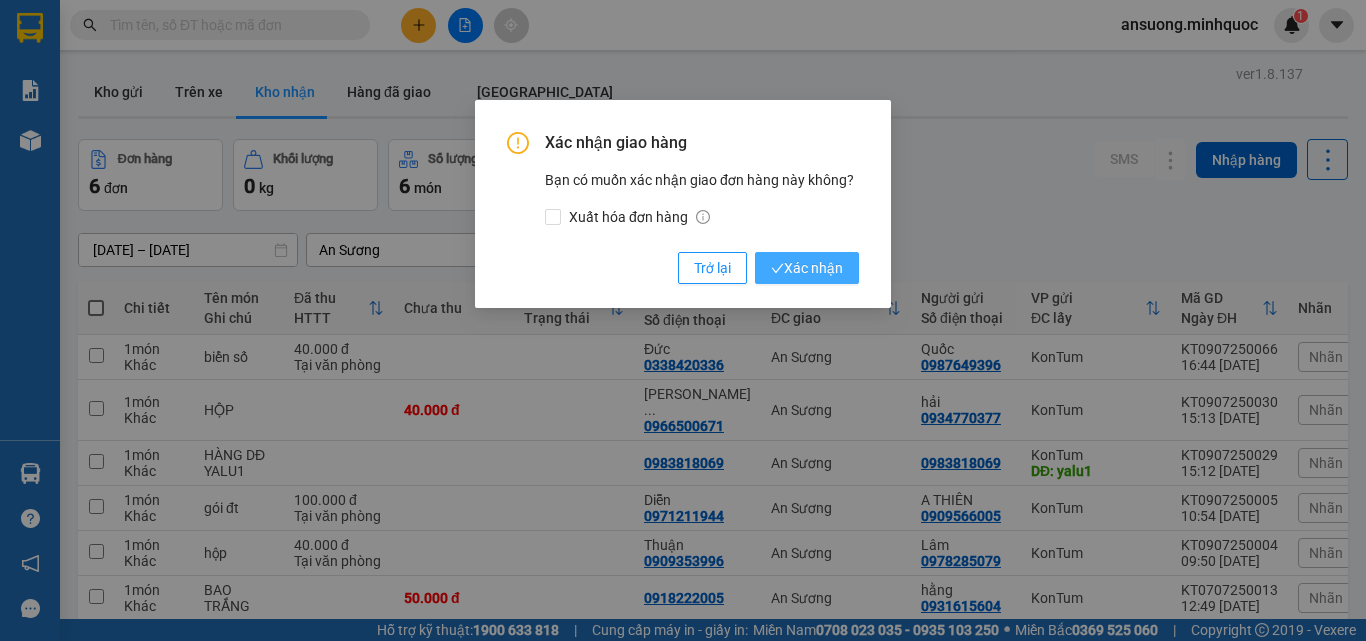 click on "Xác nhận" at bounding box center [807, 268] 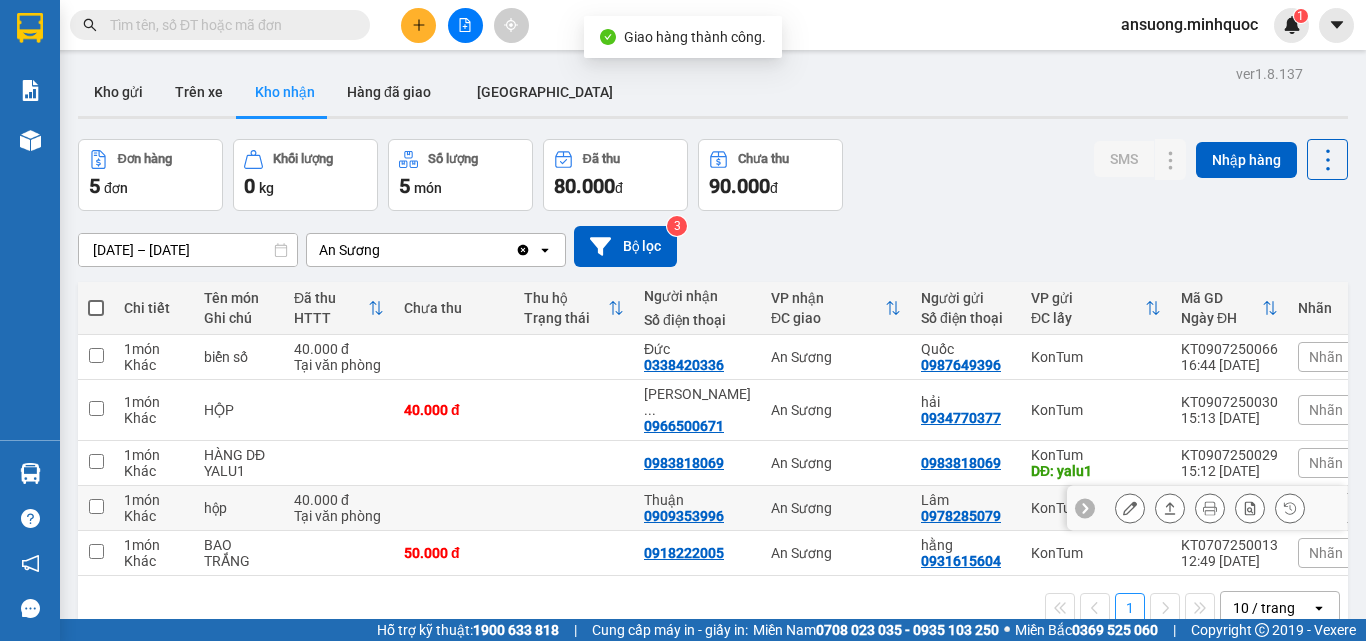 click 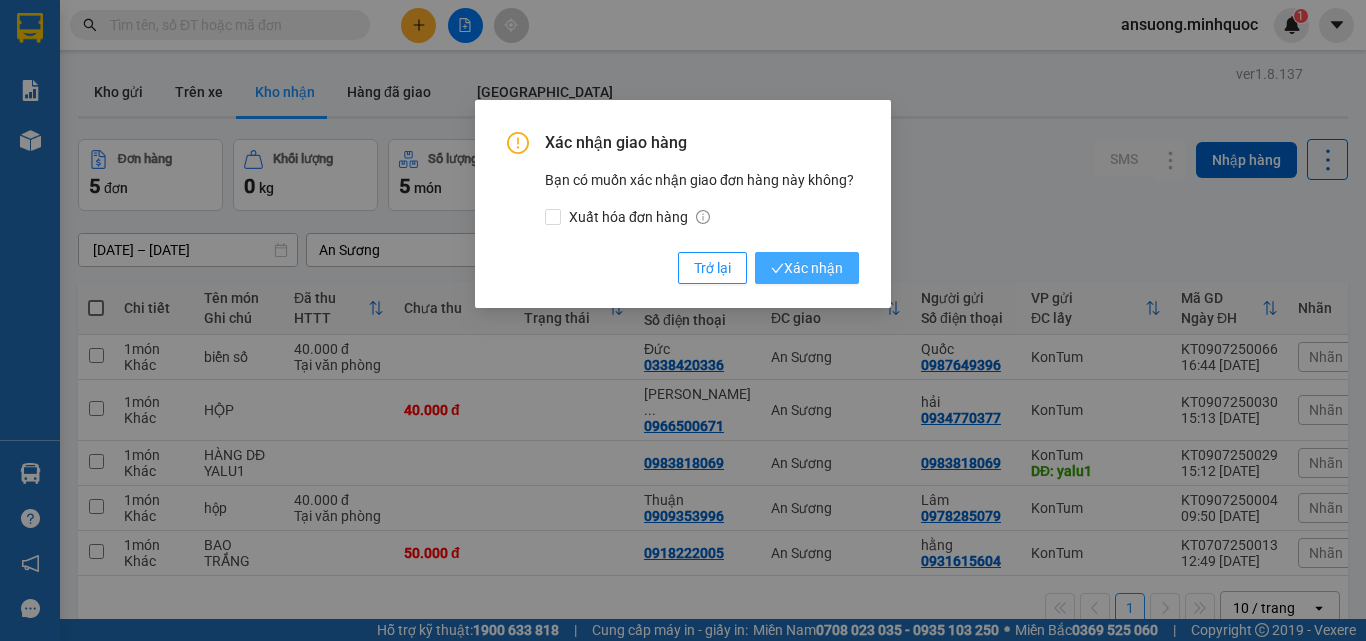 click on "Xác nhận" at bounding box center [807, 268] 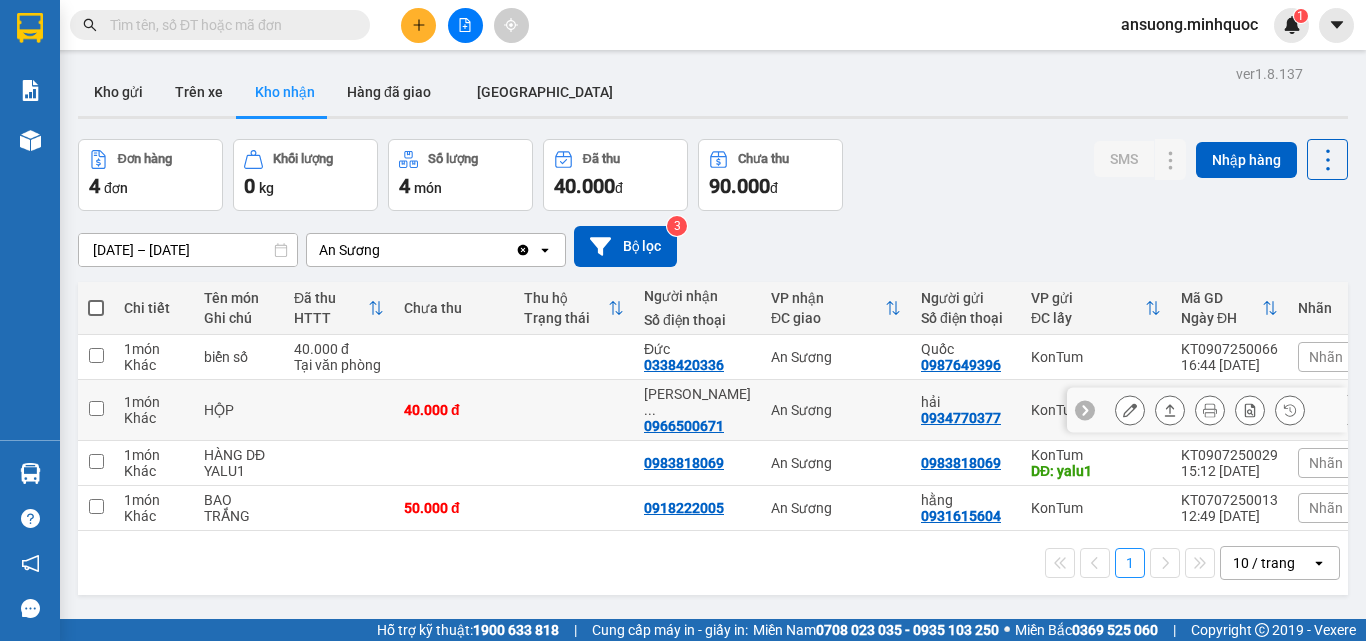 click 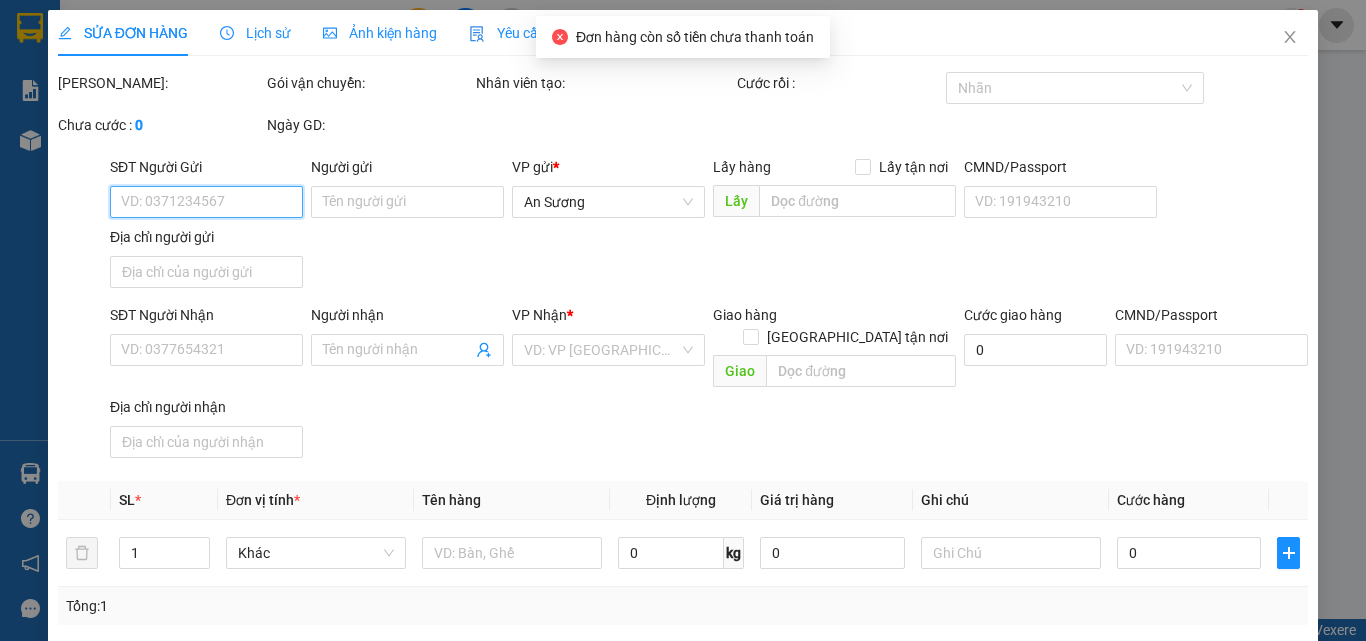 type on "0934770377" 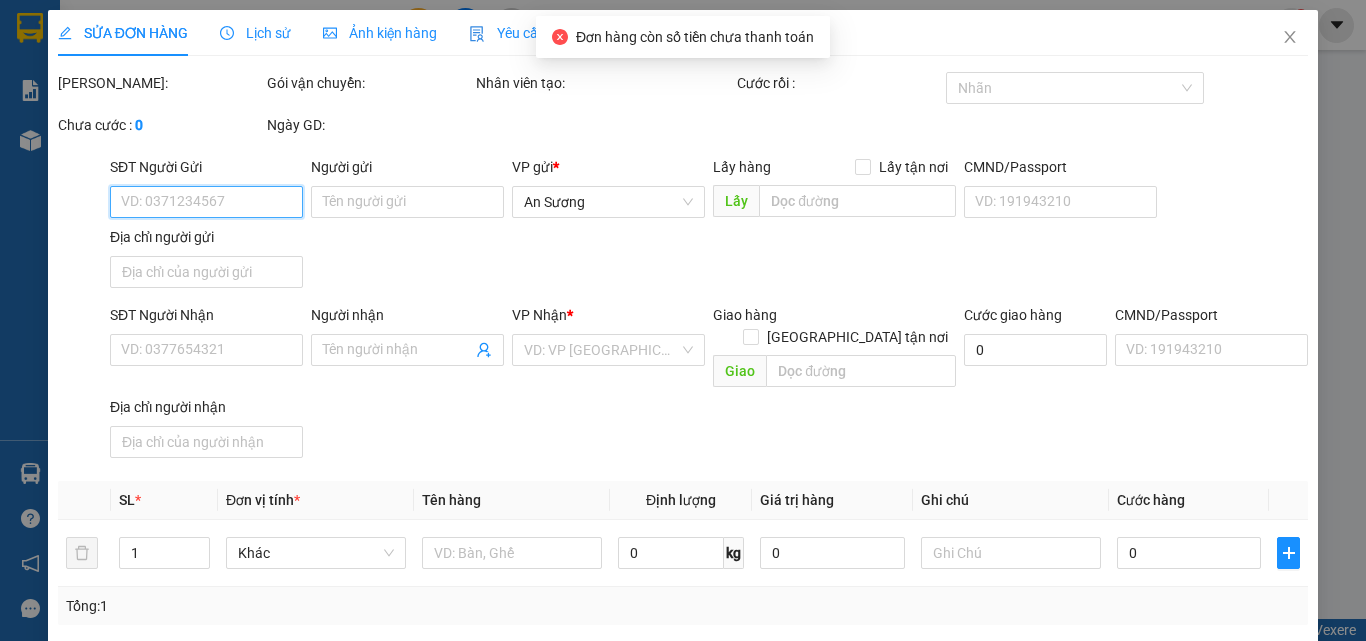 type on "hải" 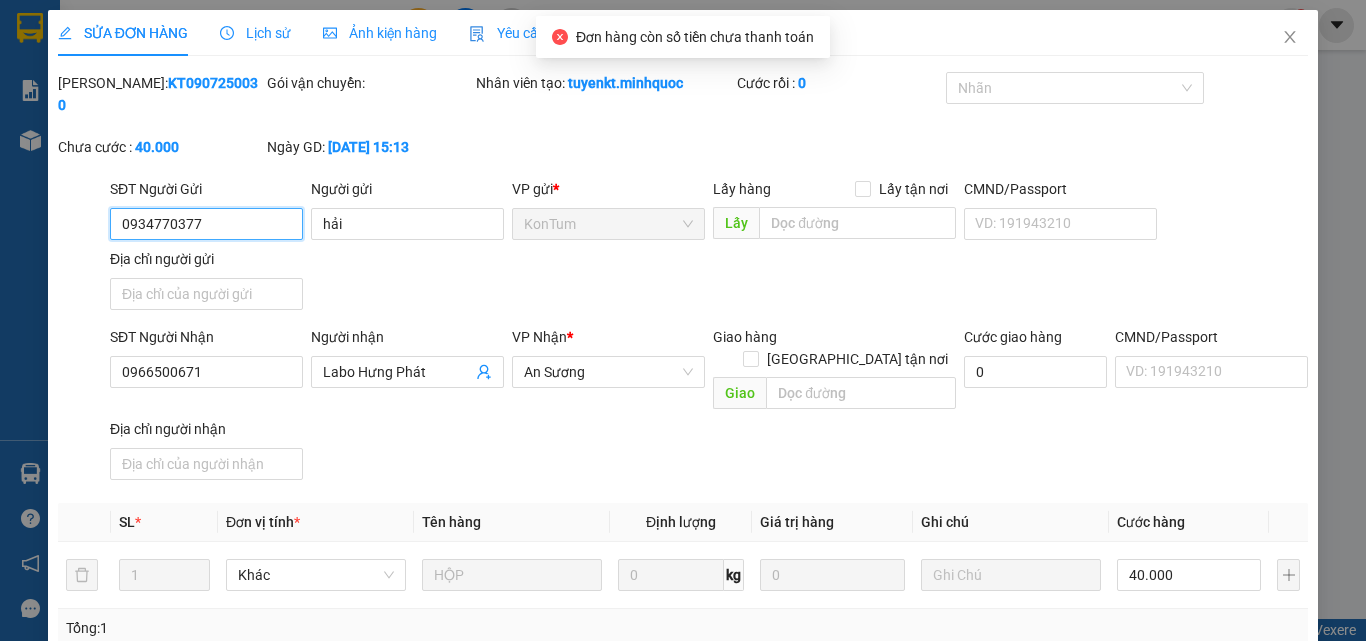 scroll, scrollTop: 243, scrollLeft: 0, axis: vertical 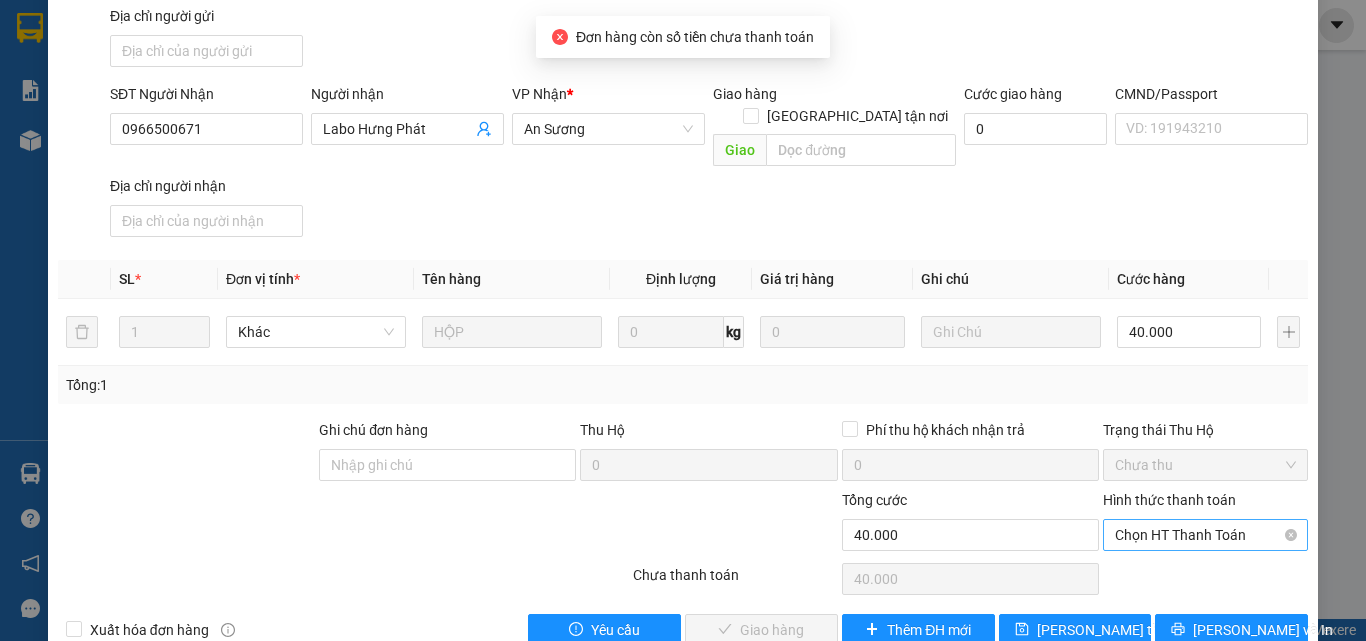 click on "Chọn HT Thanh Toán" at bounding box center [1205, 535] 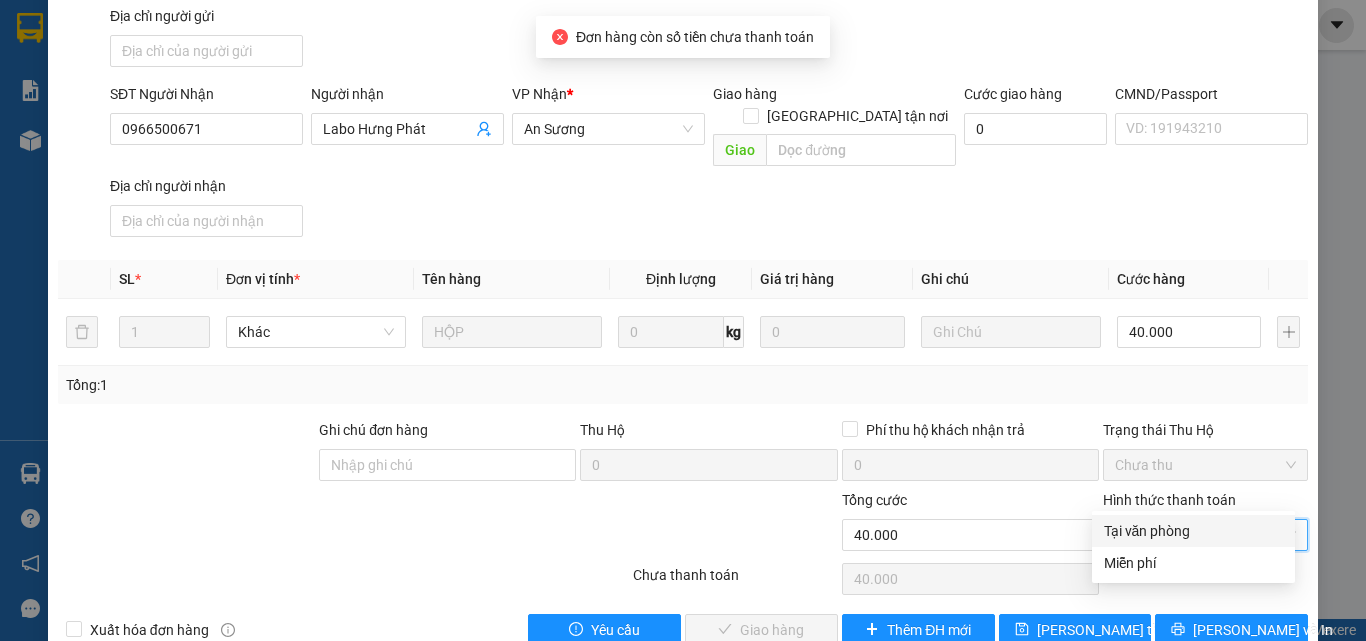 drag, startPoint x: 1138, startPoint y: 527, endPoint x: 993, endPoint y: 570, distance: 151.24153 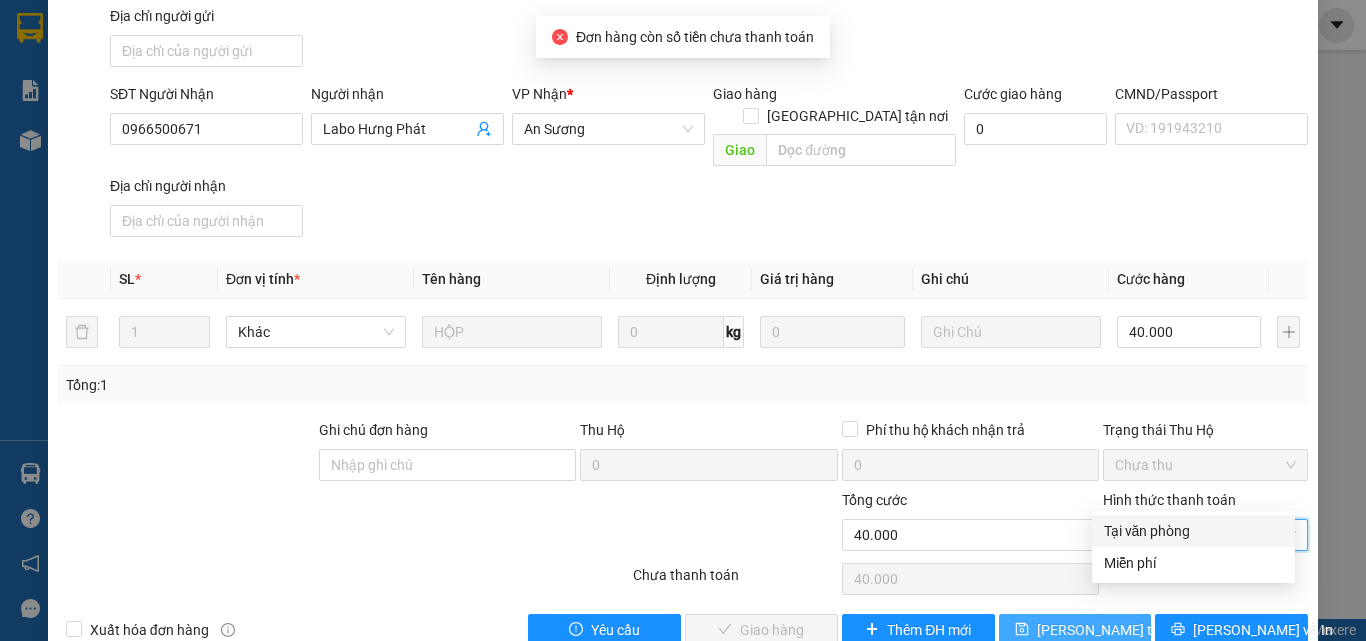 click on "Tại văn phòng" at bounding box center (1193, 531) 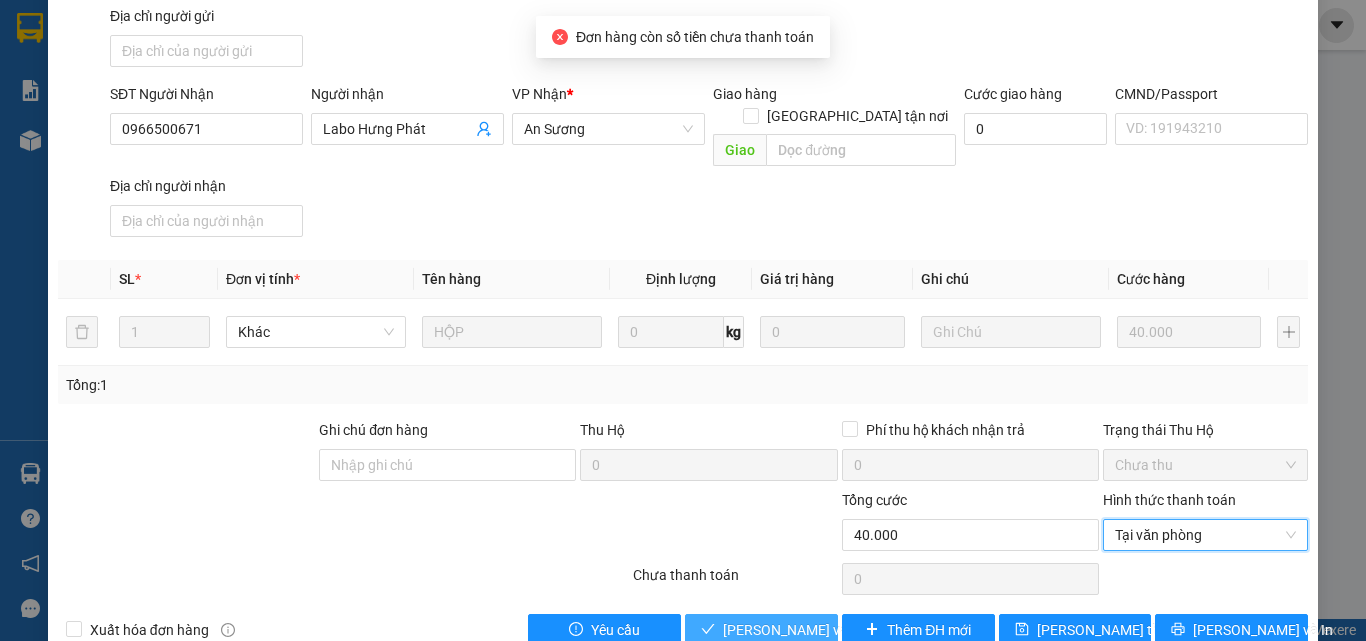 click on "[PERSON_NAME] và Giao hàng" at bounding box center (819, 630) 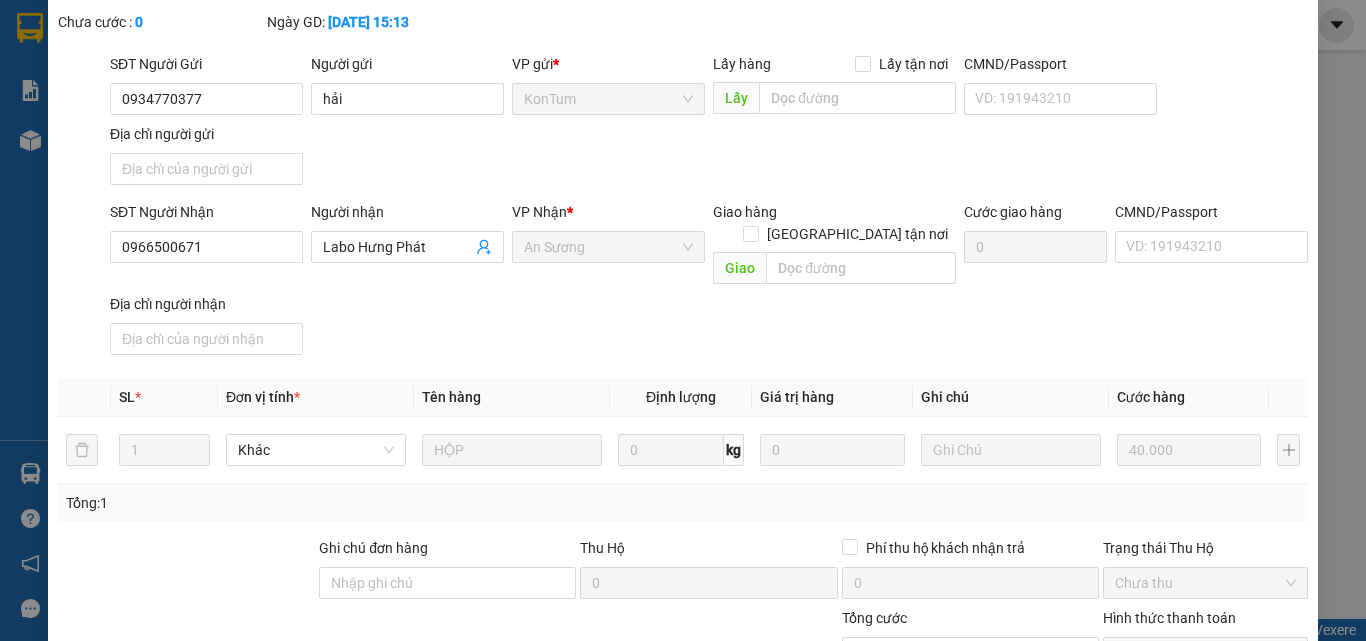 scroll, scrollTop: 0, scrollLeft: 0, axis: both 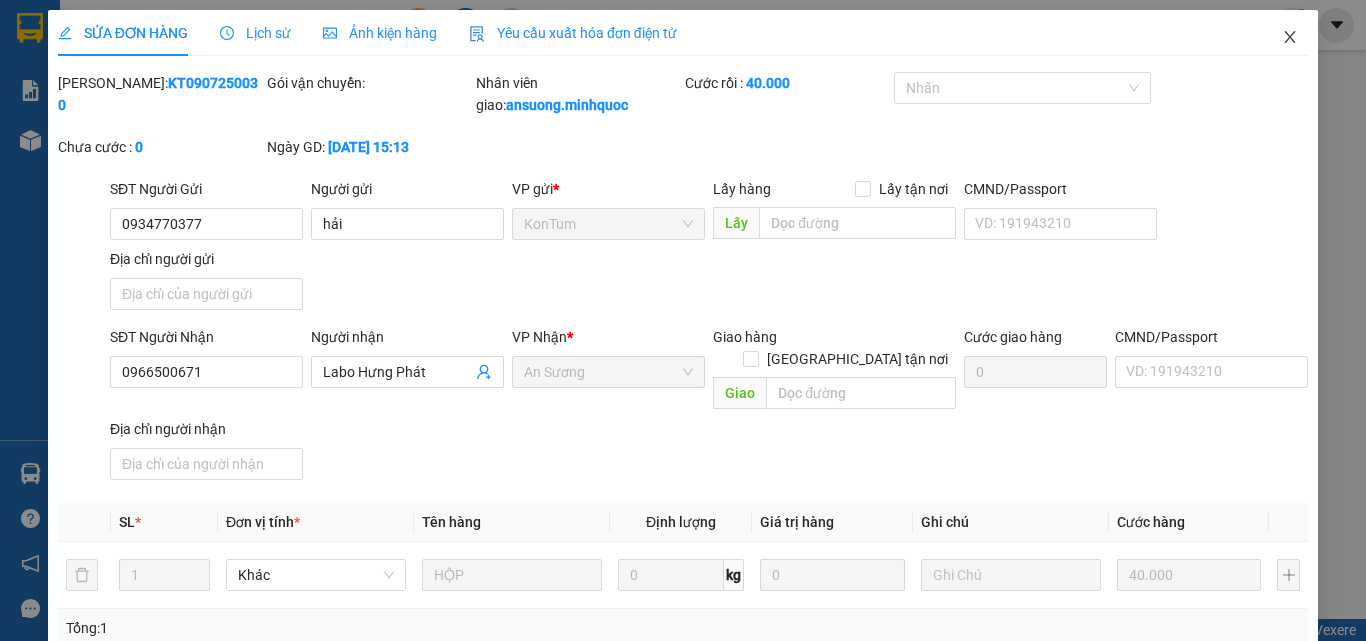 click at bounding box center (1290, 38) 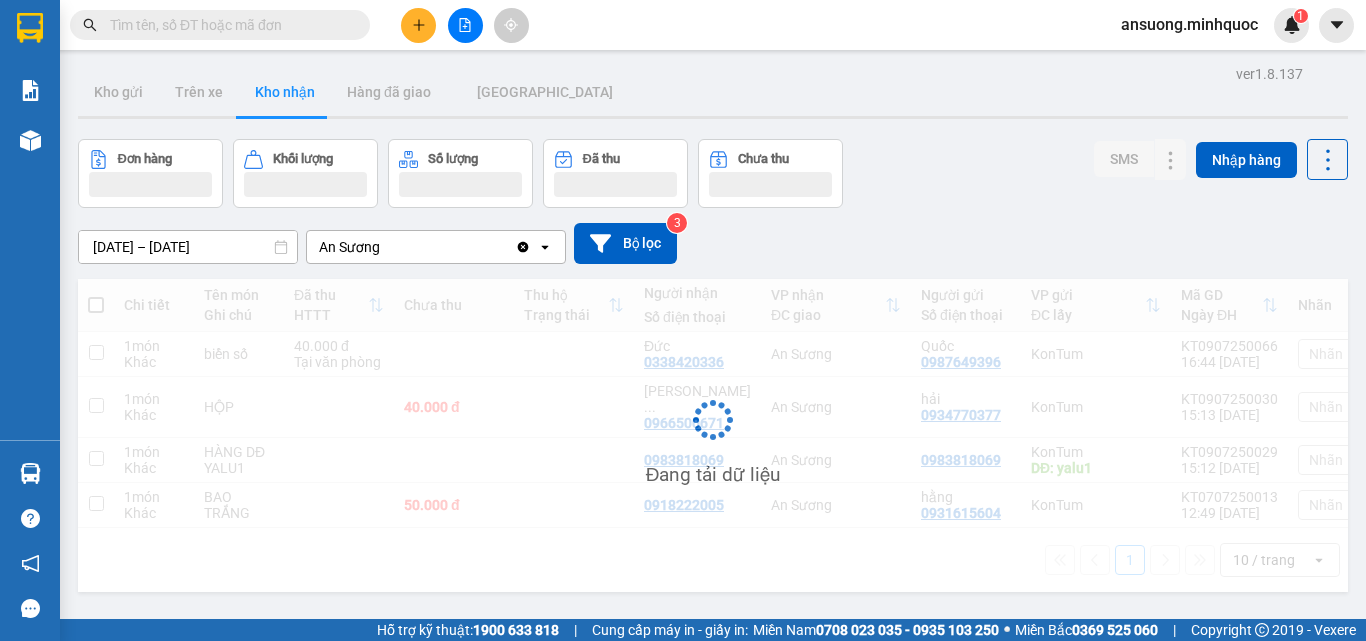 click on "Kết quả tìm kiếm ( 0 )  Bộ lọc  No Data ansuong.minhquoc 1" at bounding box center [683, 25] 